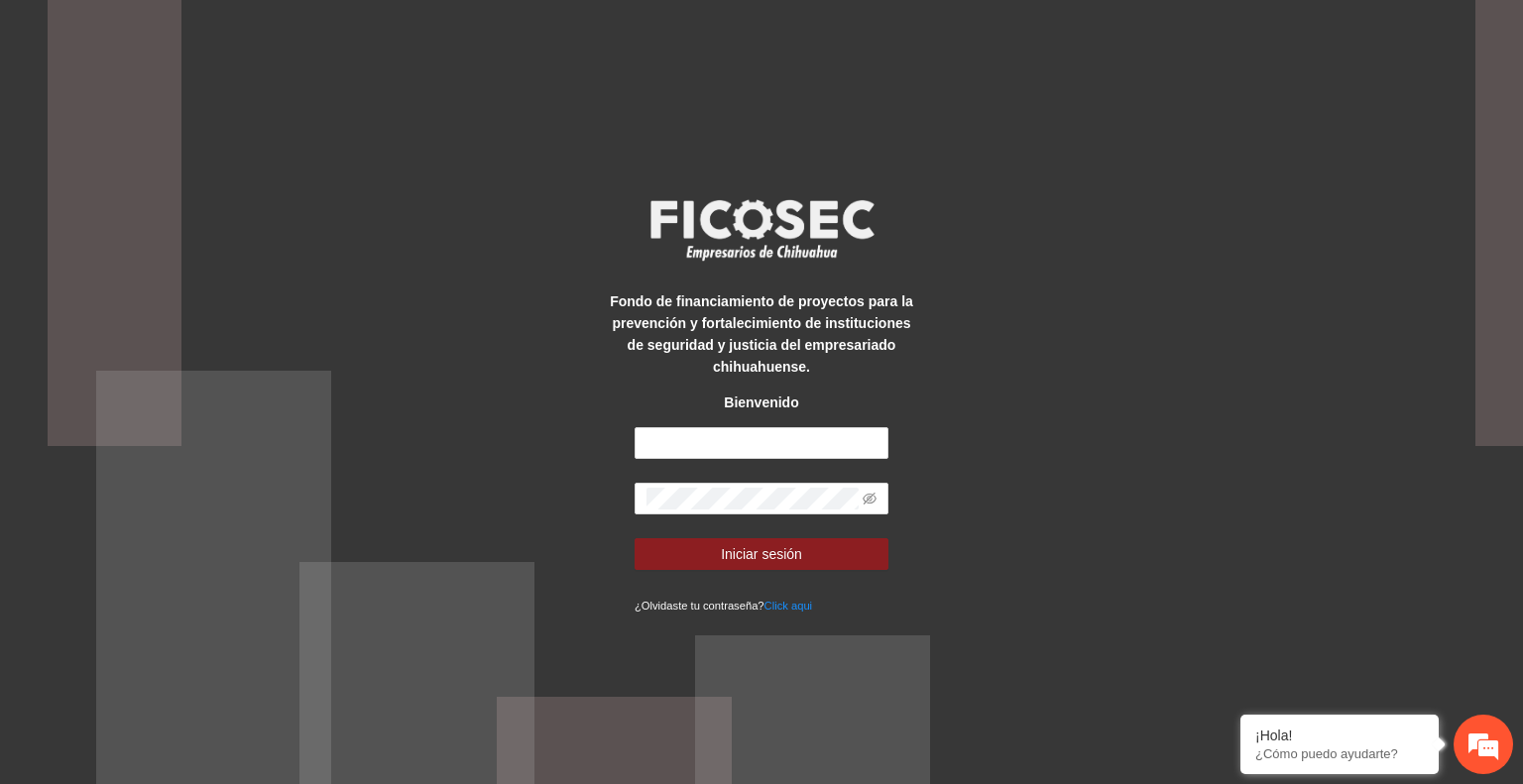 scroll, scrollTop: 0, scrollLeft: 0, axis: both 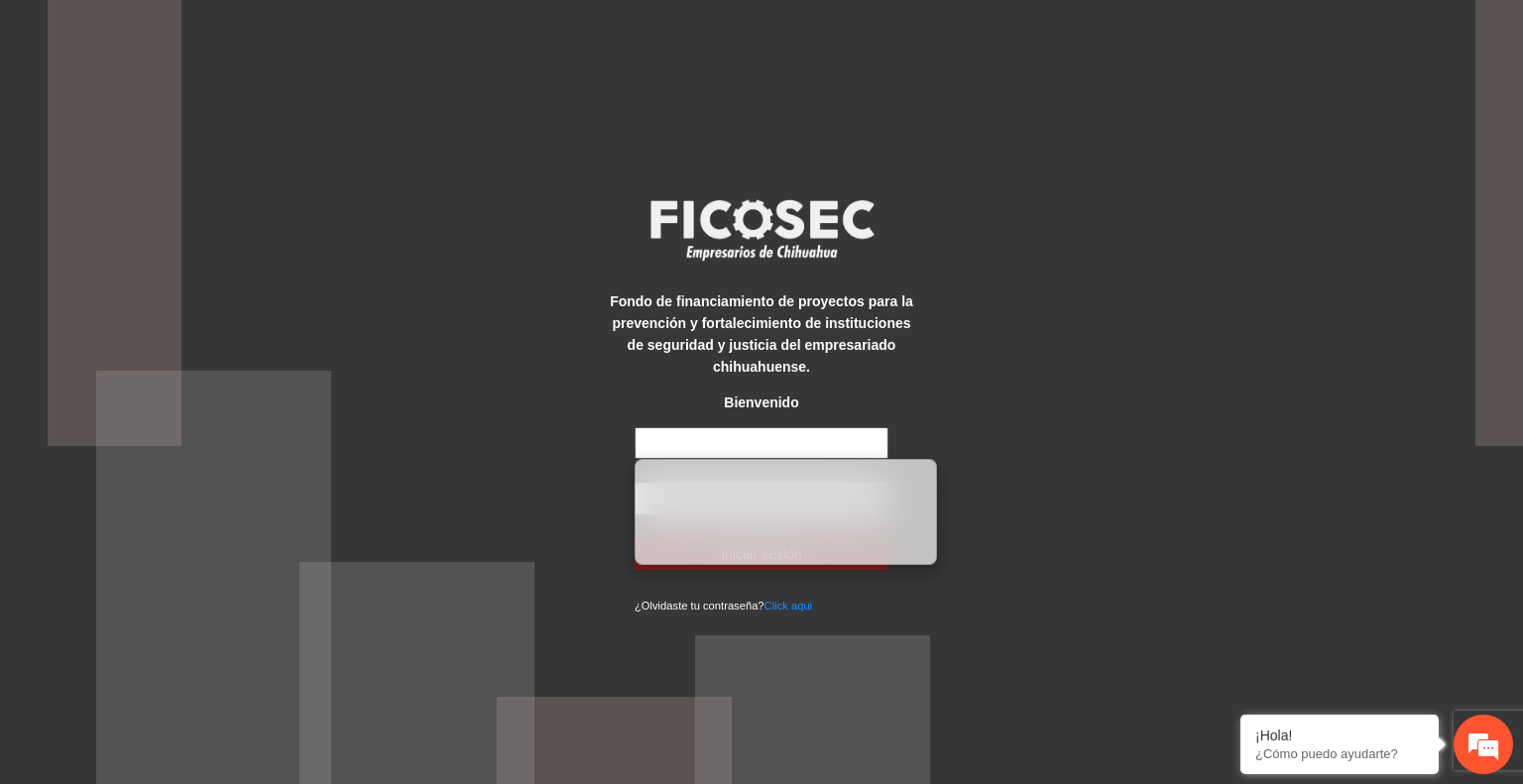 click at bounding box center (762, 443) 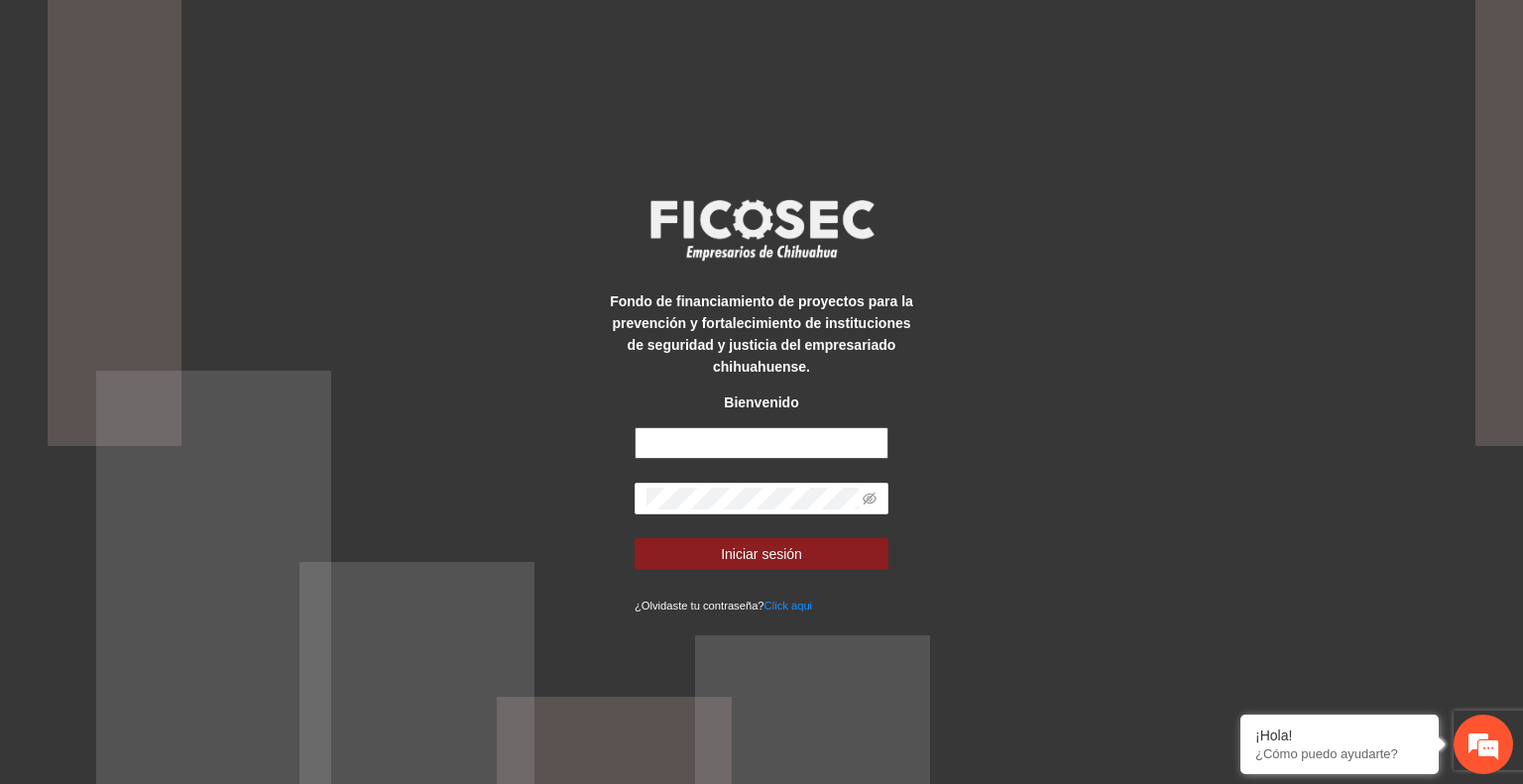 type on "**********" 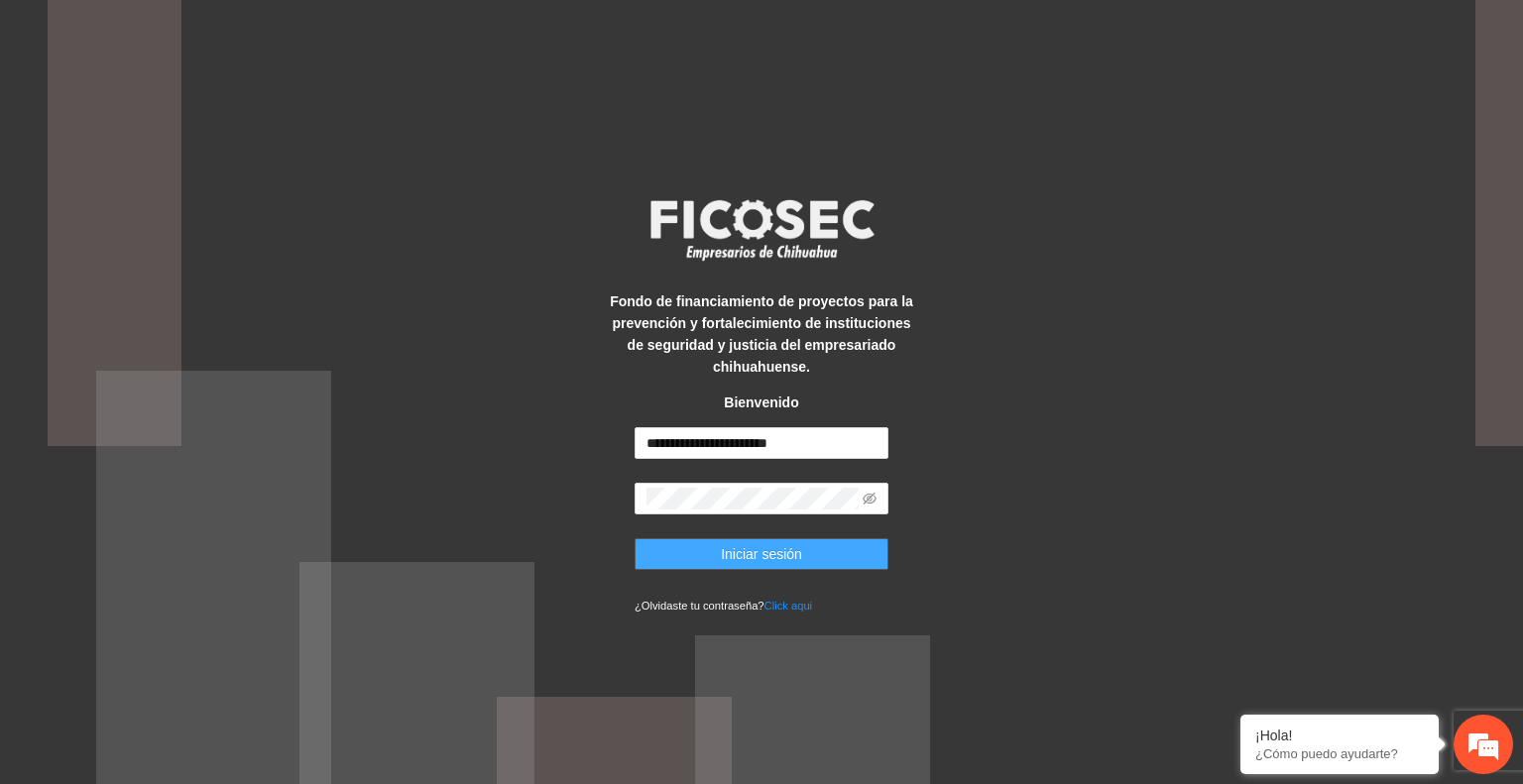 click on "Iniciar sesión" at bounding box center (762, 554) 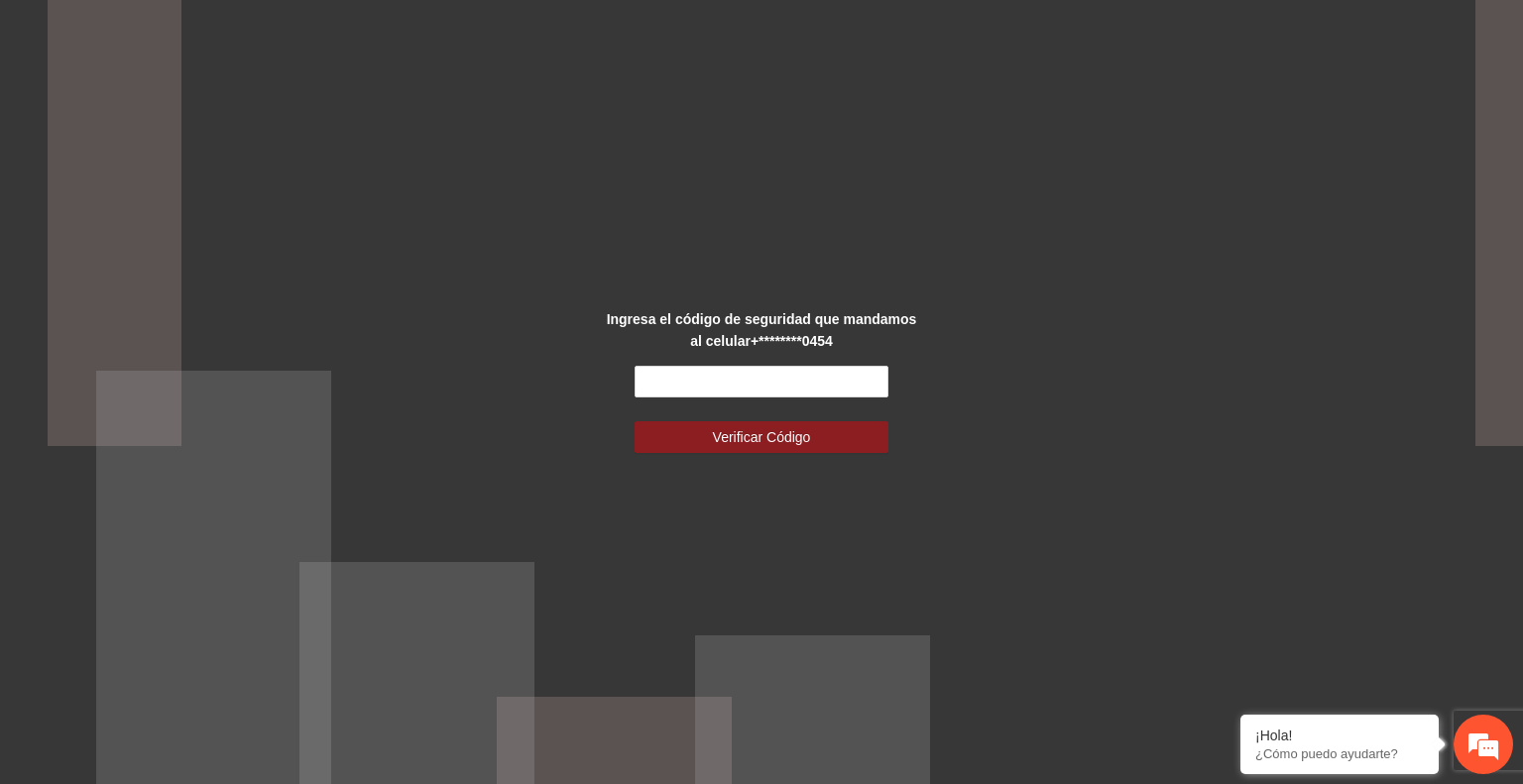 scroll, scrollTop: 0, scrollLeft: 0, axis: both 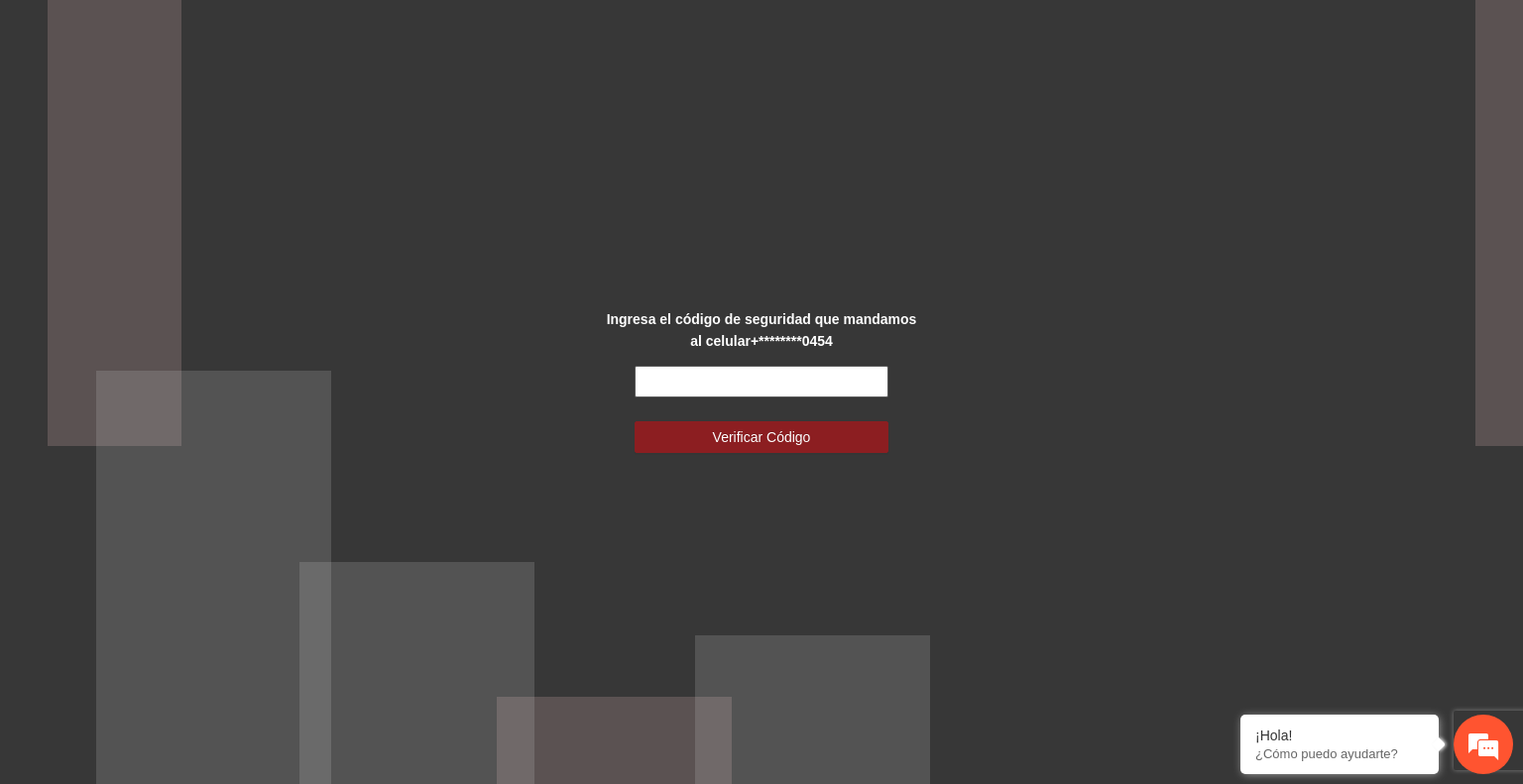 click at bounding box center (762, 382) 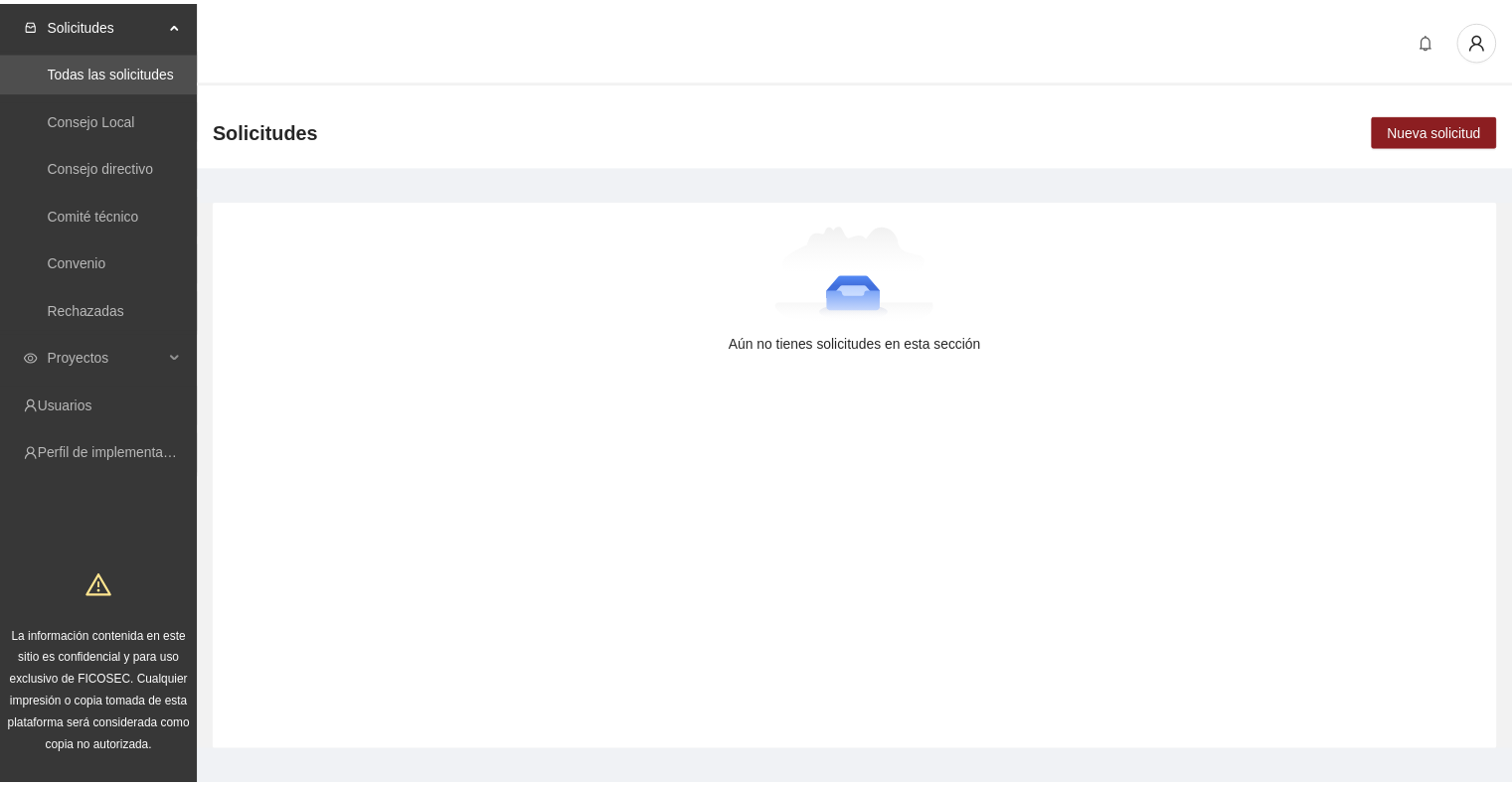 scroll, scrollTop: 0, scrollLeft: 0, axis: both 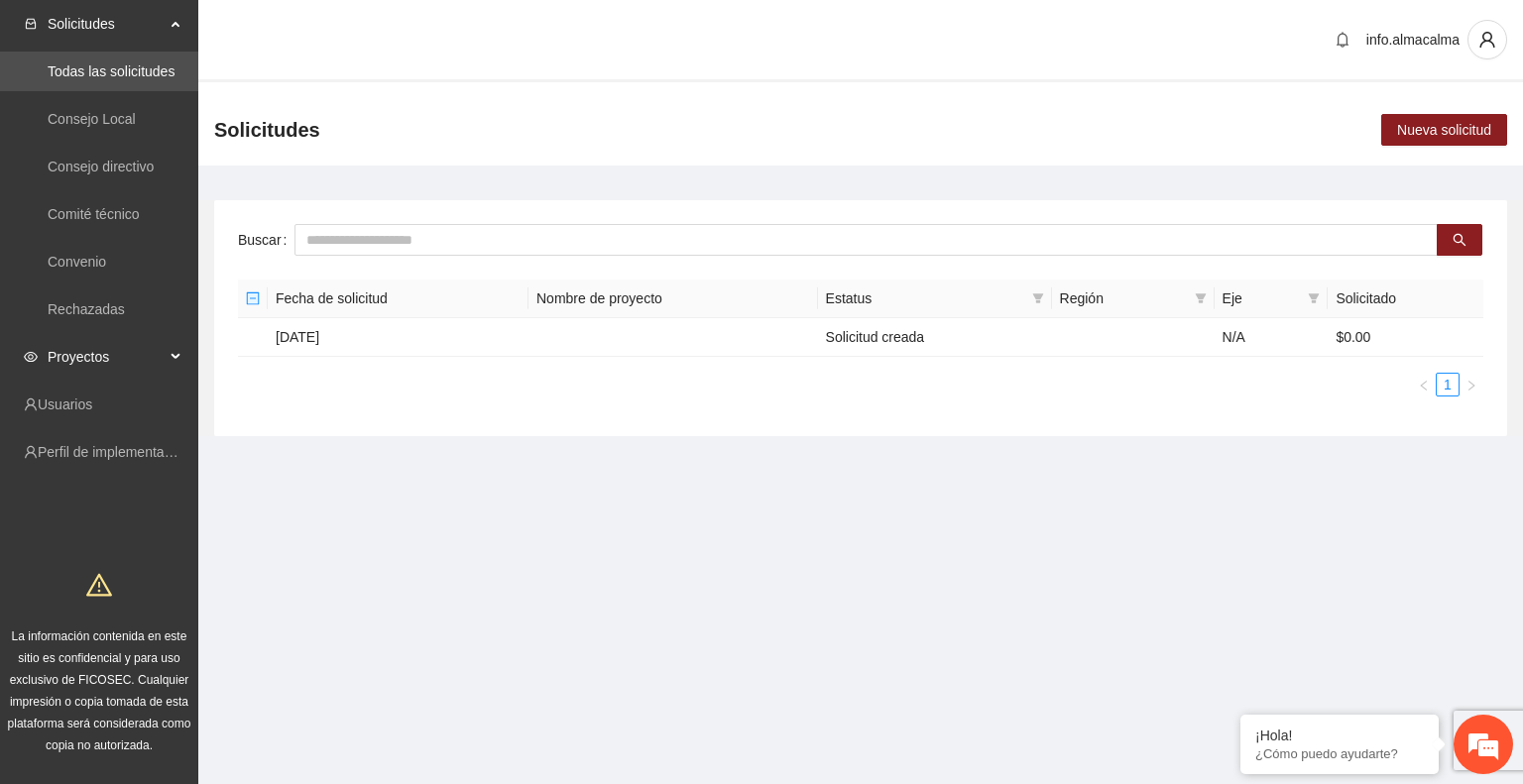 click on "Proyectos" at bounding box center [106, 357] 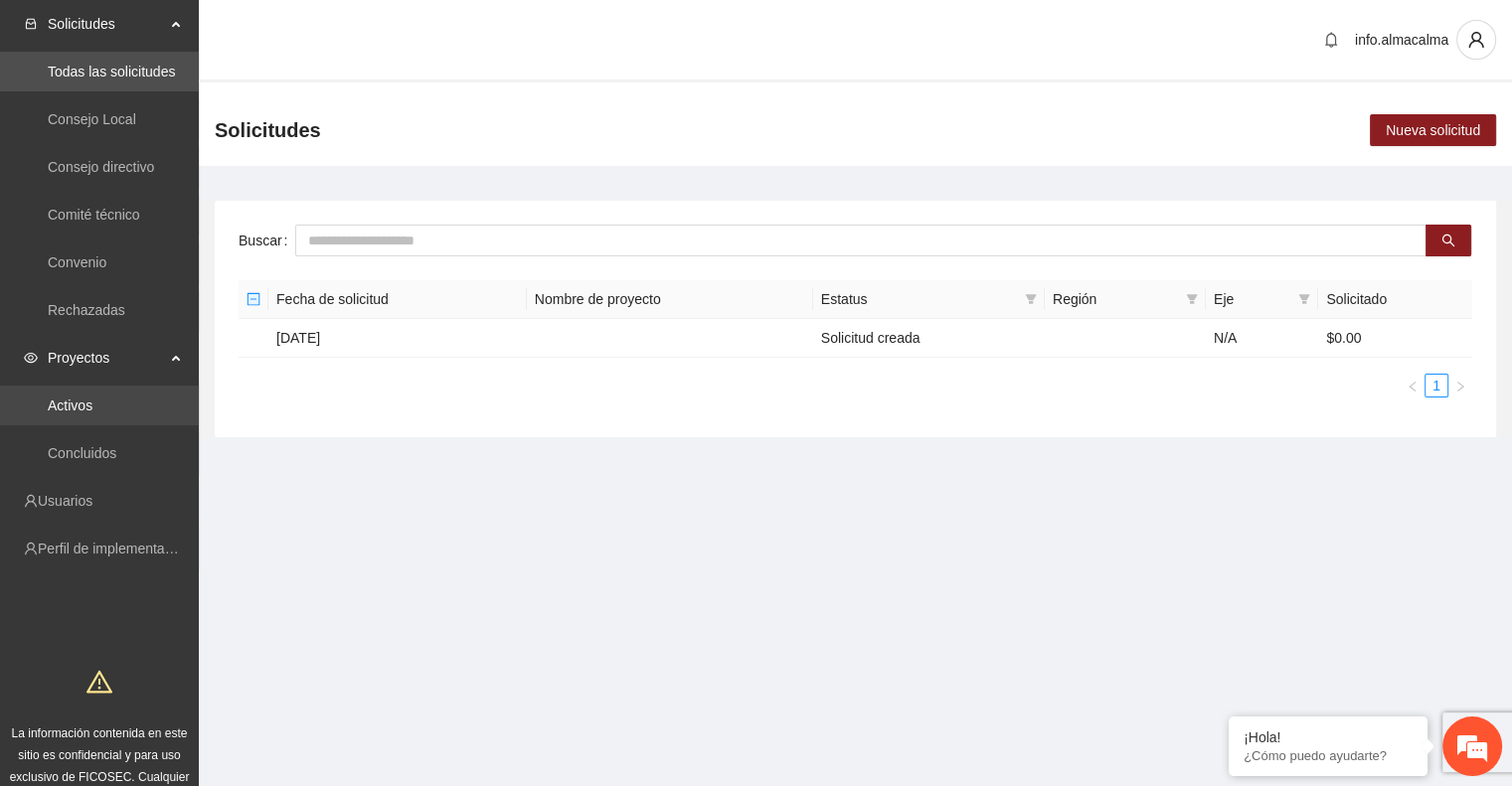 click on "Activos" at bounding box center (70, 405) 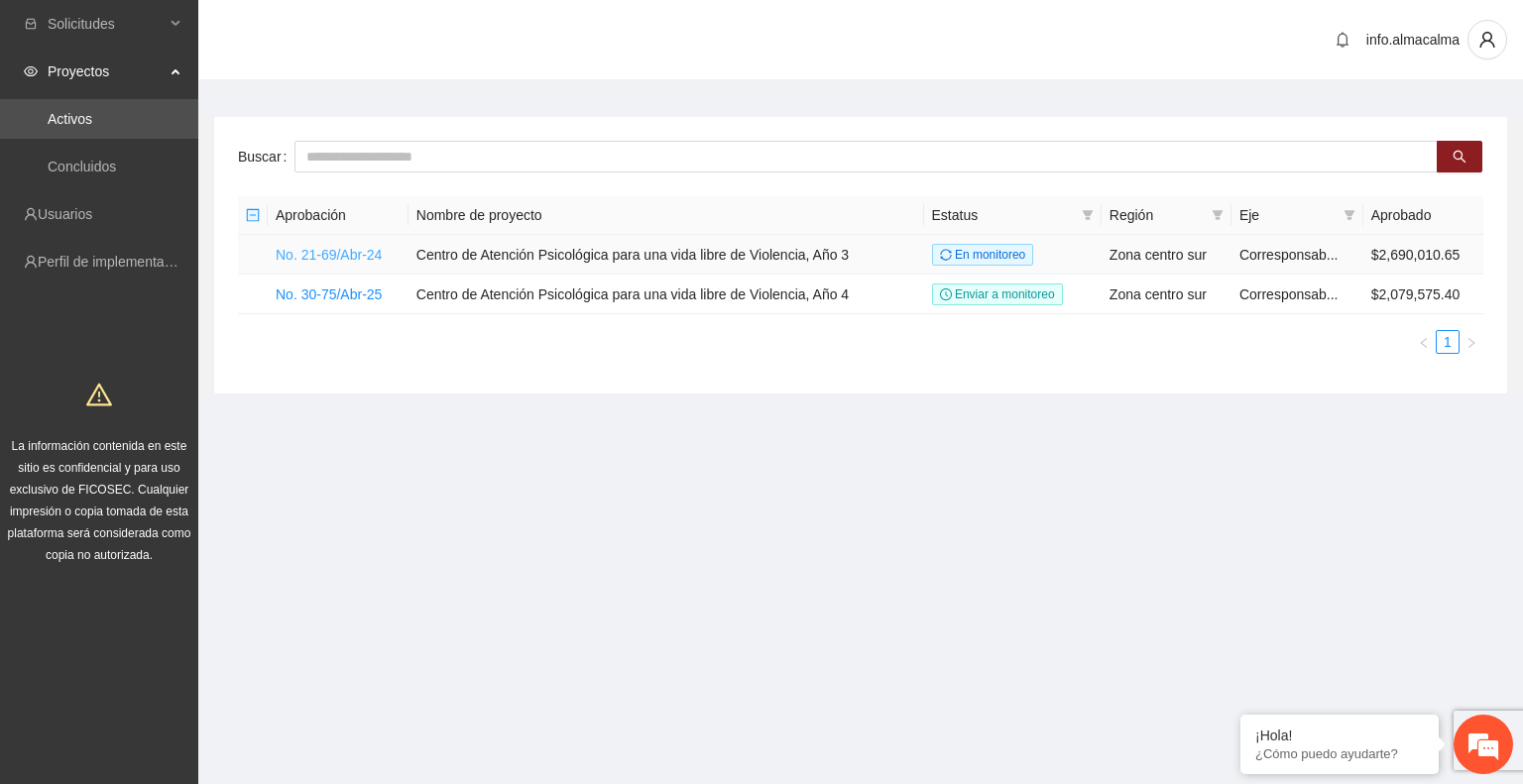 click on "No. 21-69/Abr-24" at bounding box center [328, 255] 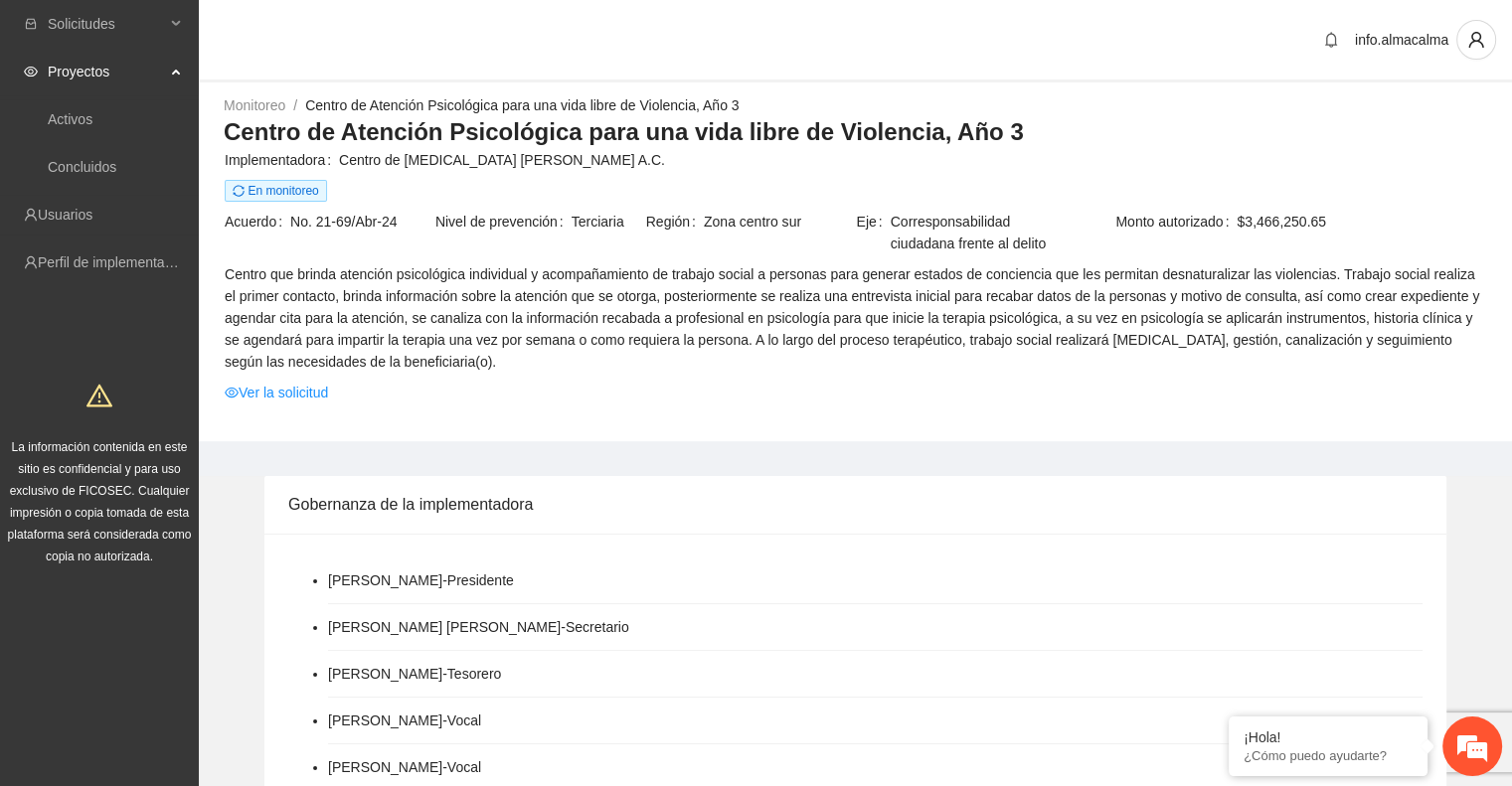 scroll, scrollTop: 660, scrollLeft: 0, axis: vertical 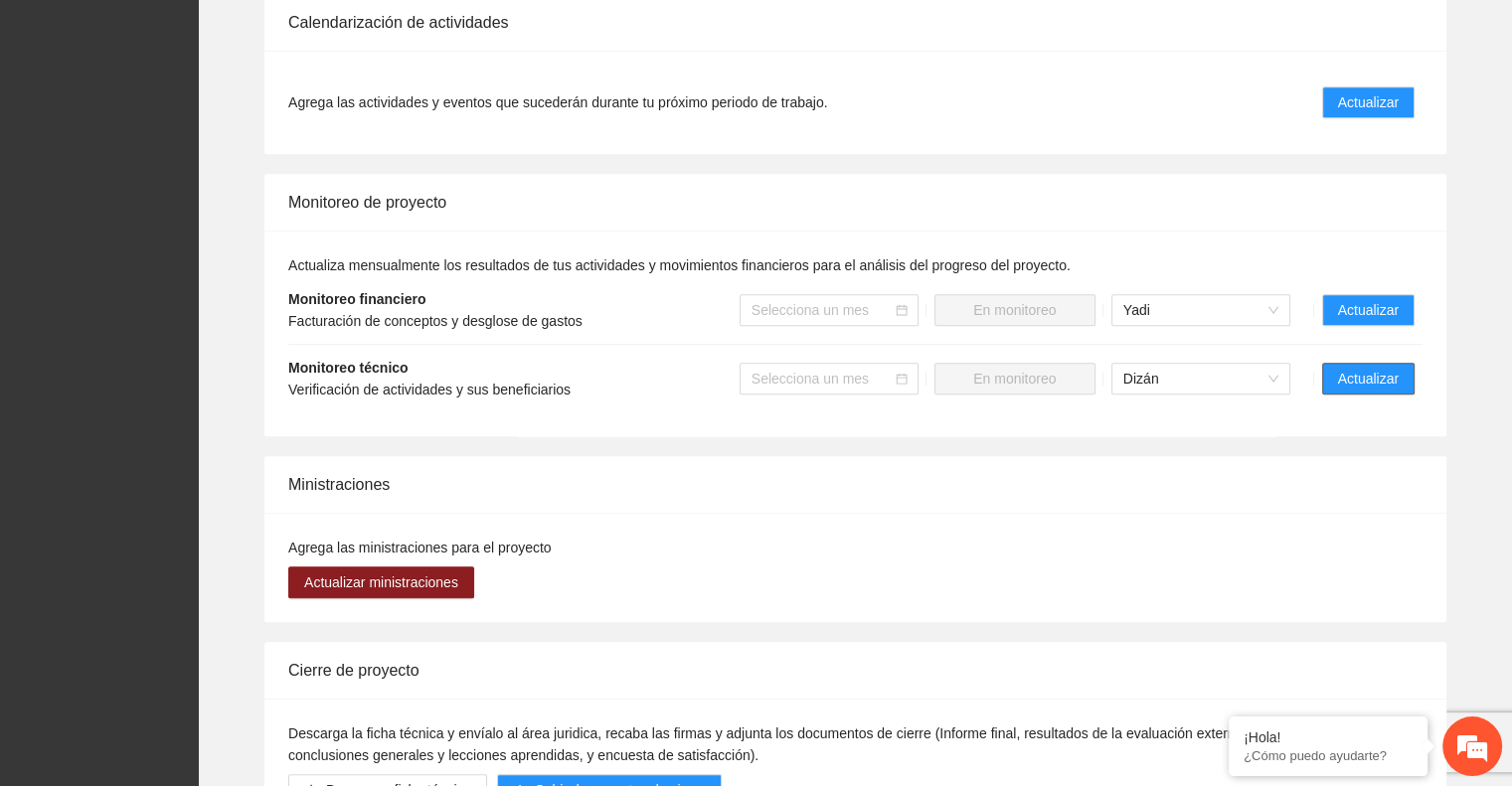 click on "Actualizar" at bounding box center (1368, 379) 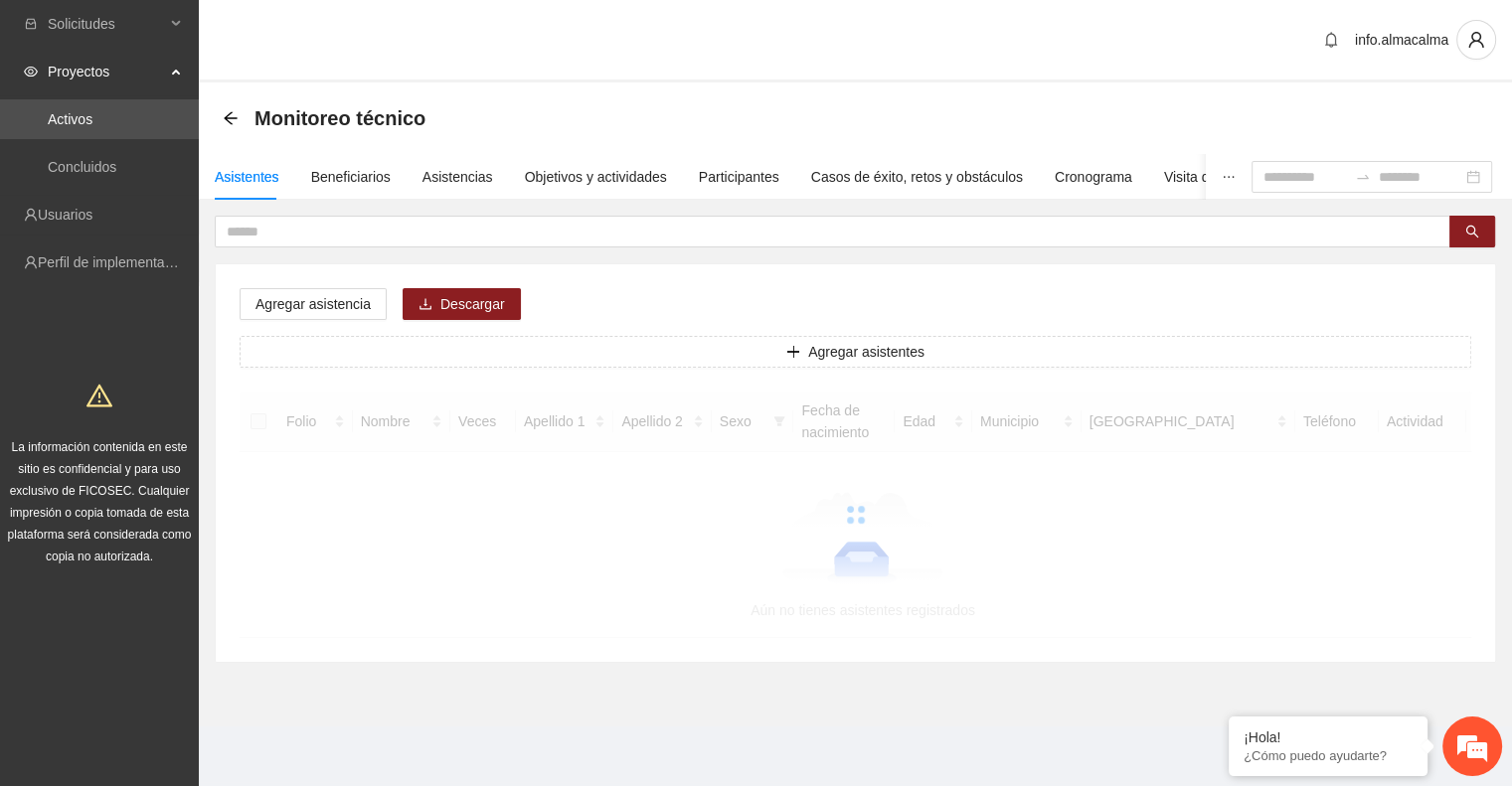 scroll, scrollTop: 0, scrollLeft: 0, axis: both 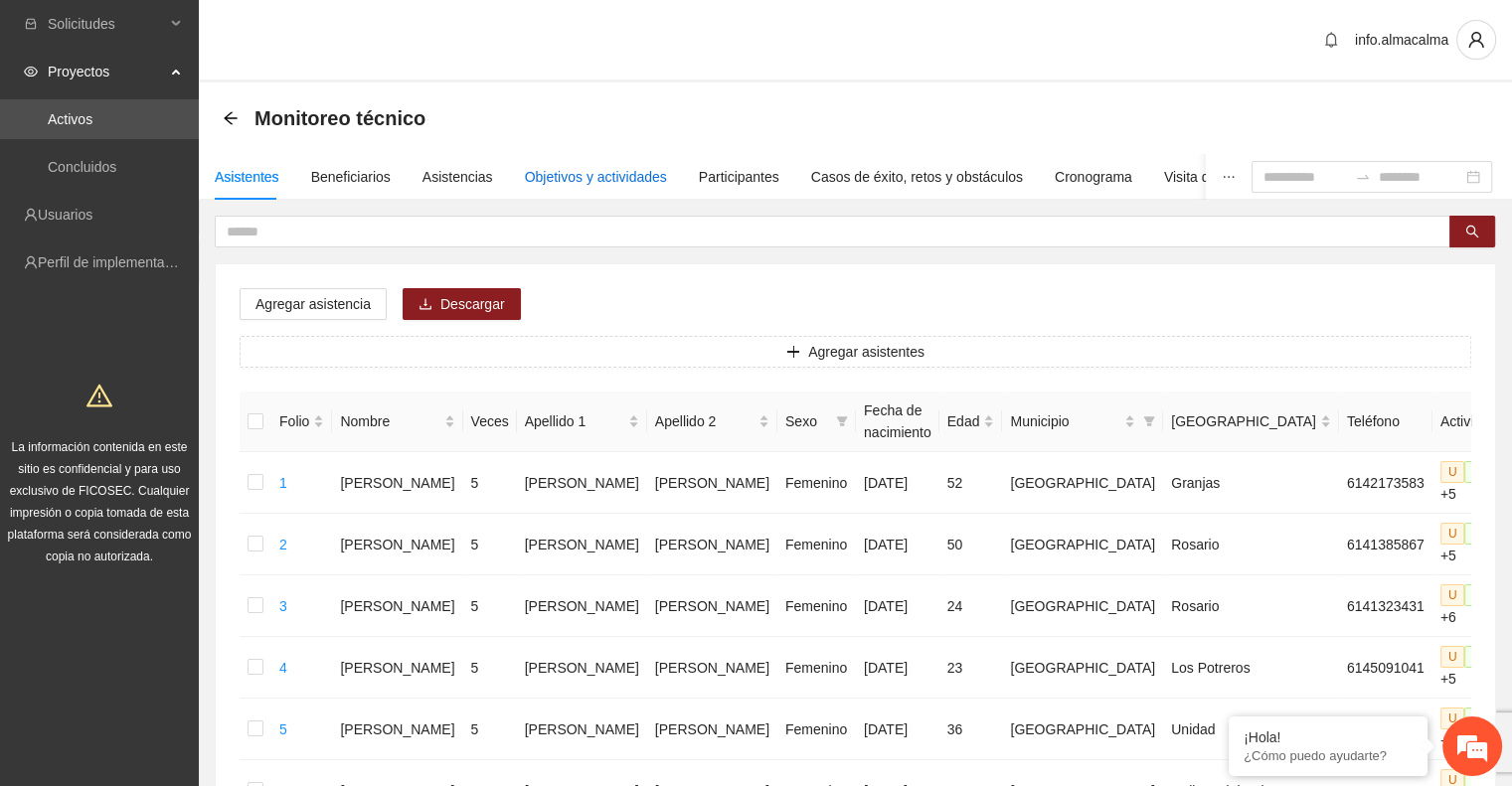 click on "Objetivos y actividades" at bounding box center [595, 177] 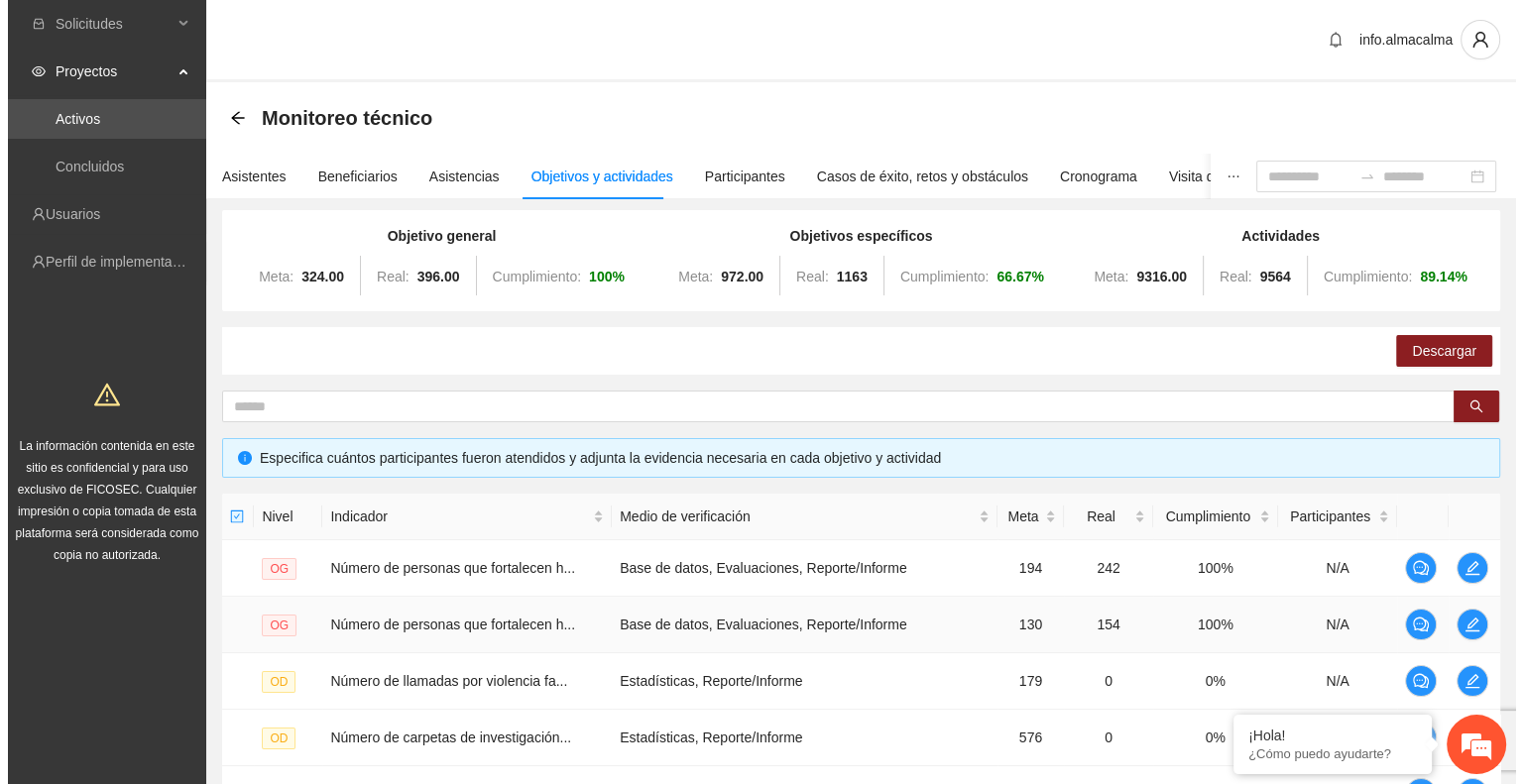 scroll, scrollTop: 507, scrollLeft: 0, axis: vertical 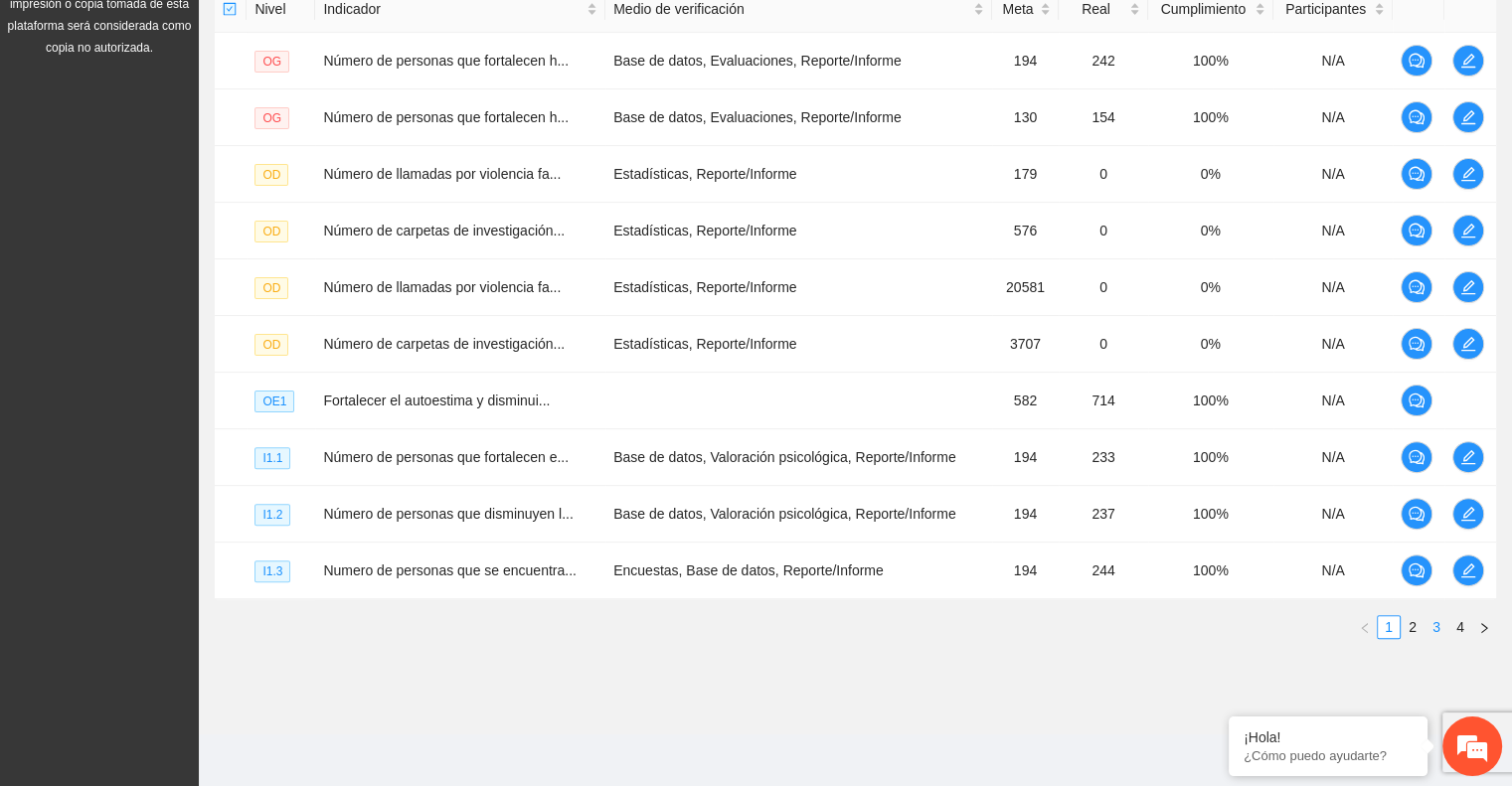 click on "3" at bounding box center (1436, 627) 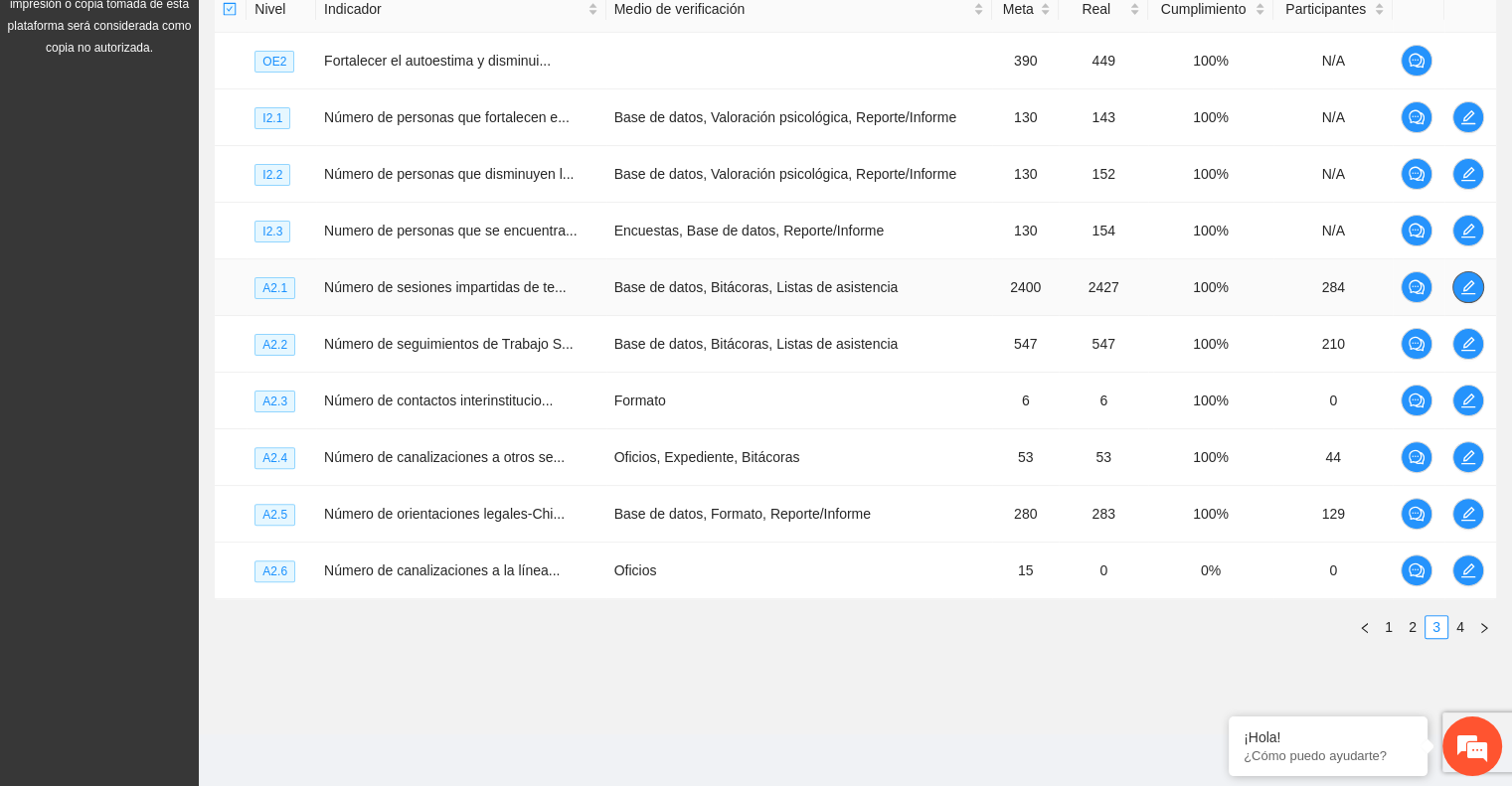 click at bounding box center [1468, 287] 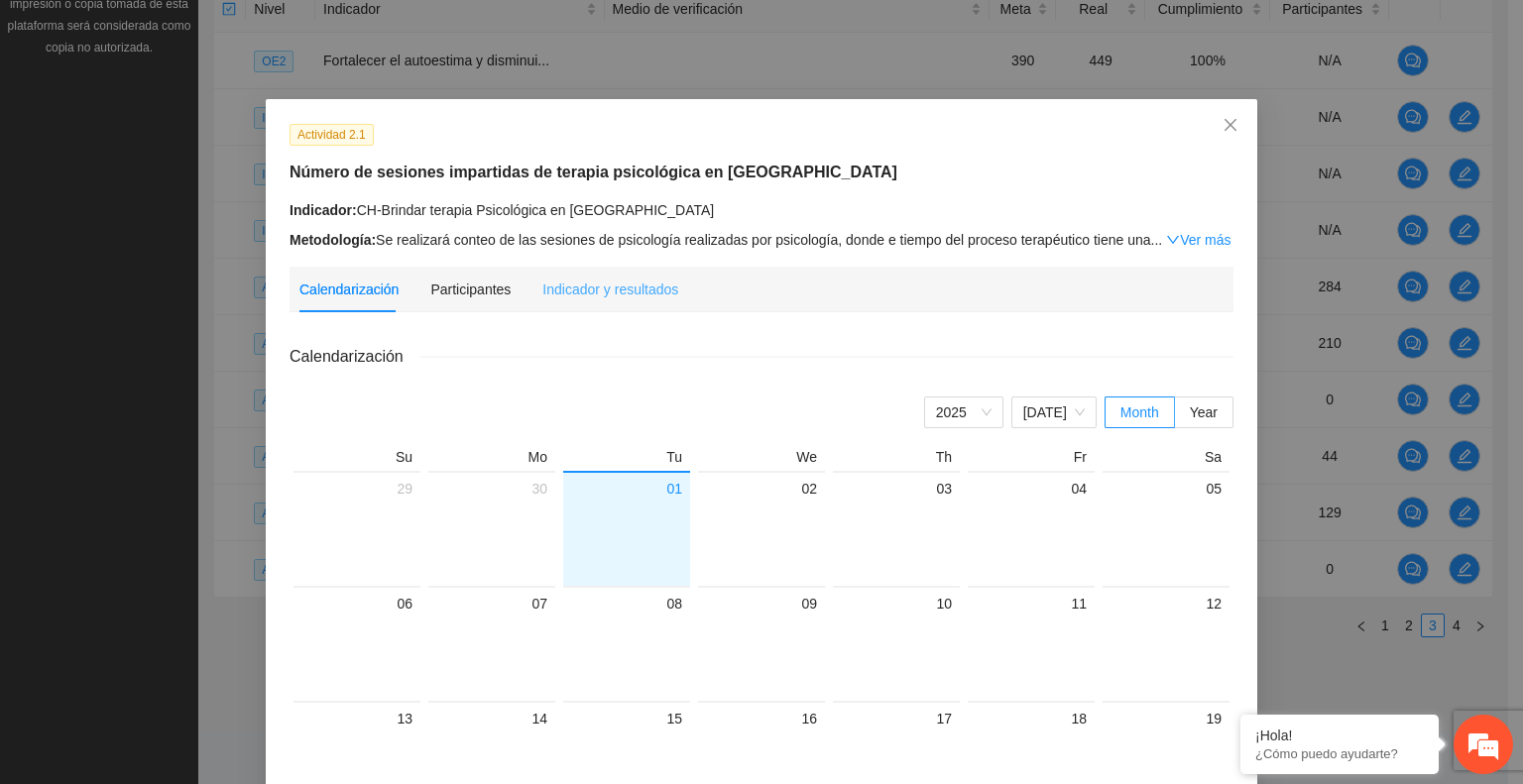 click on "Indicador y resultados" at bounding box center [610, 289] 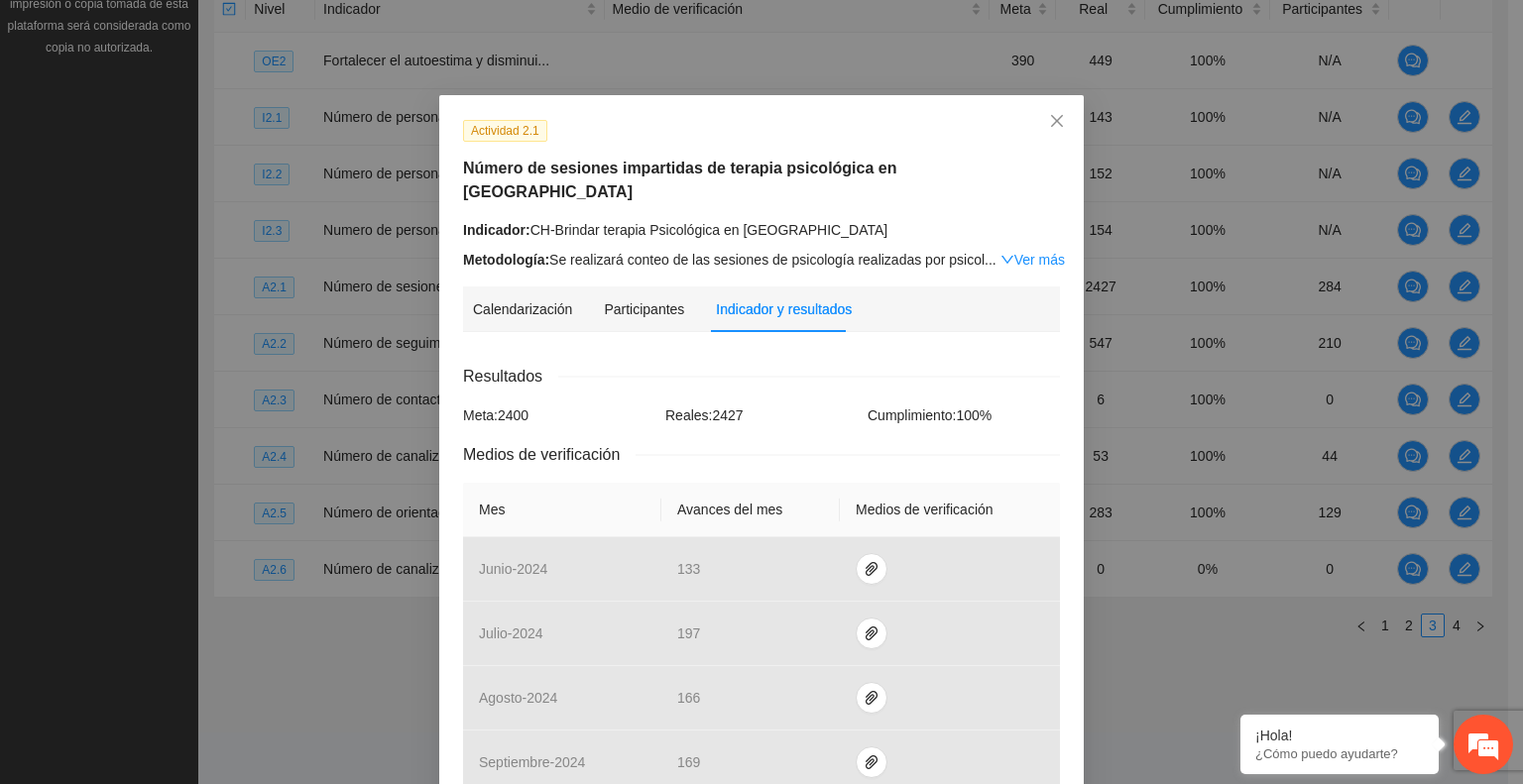scroll, scrollTop: 0, scrollLeft: 0, axis: both 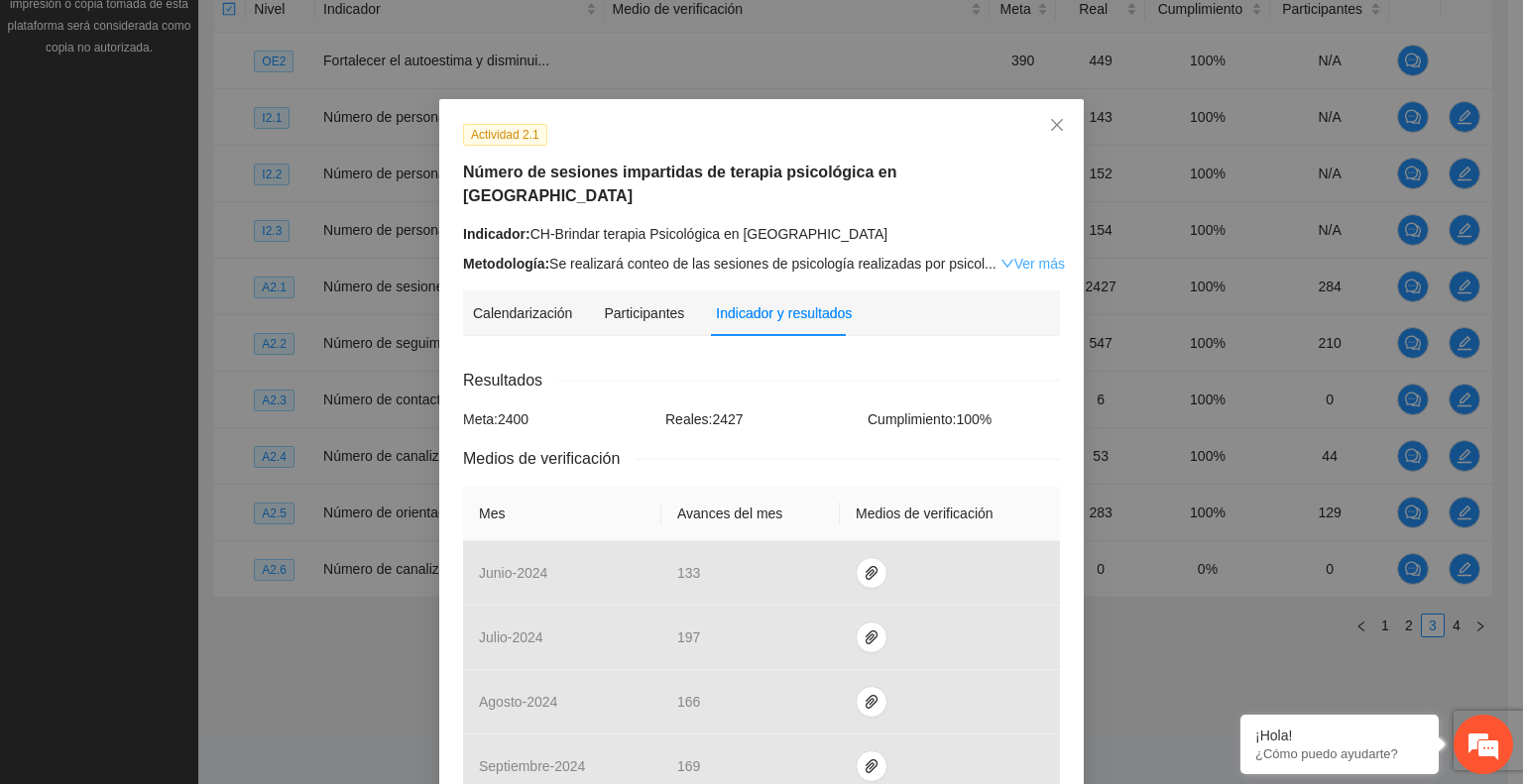 click on "Ver más" at bounding box center (1032, 264) 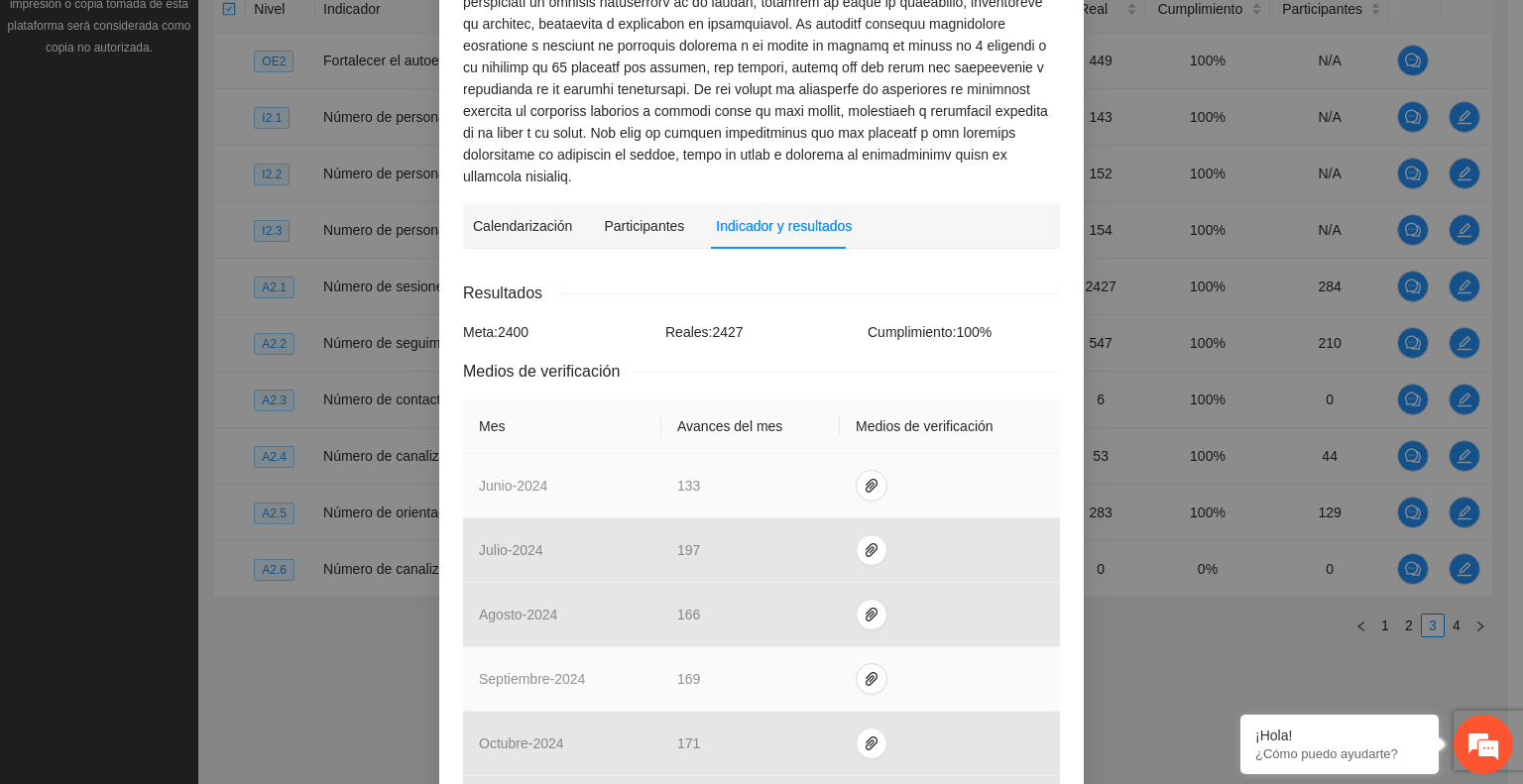 scroll, scrollTop: 79, scrollLeft: 0, axis: vertical 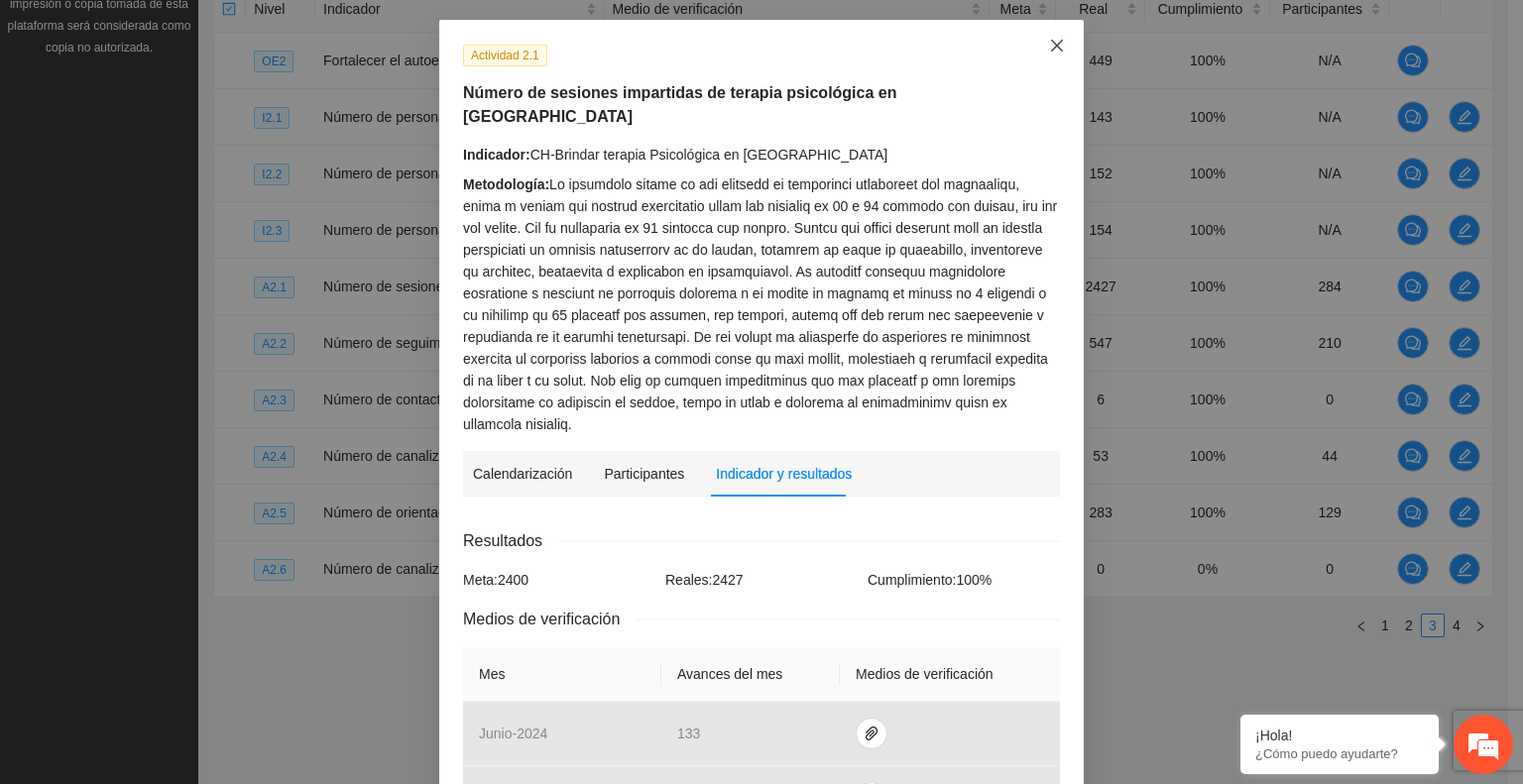click 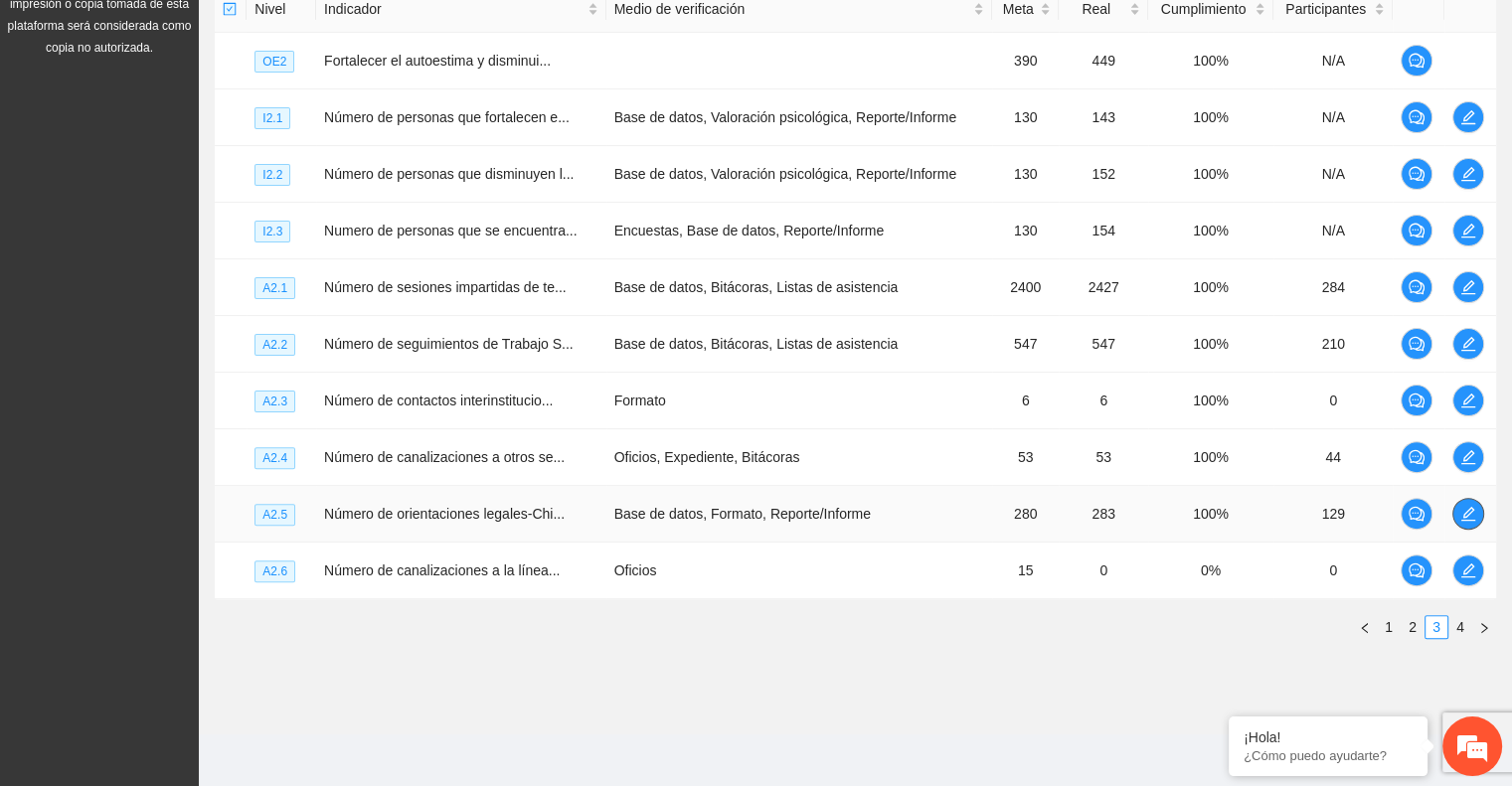 click 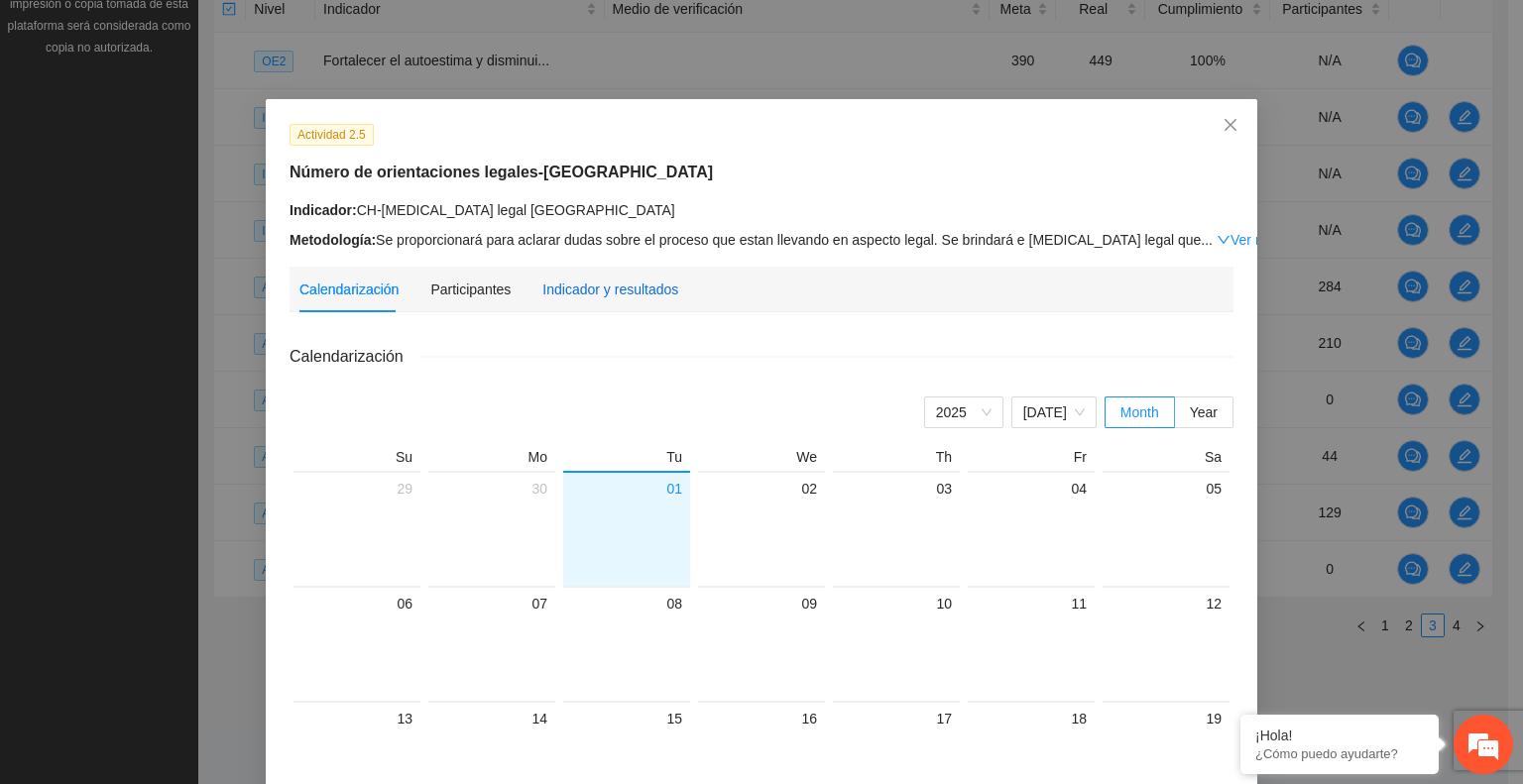 click on "Indicador y resultados" at bounding box center [610, 289] 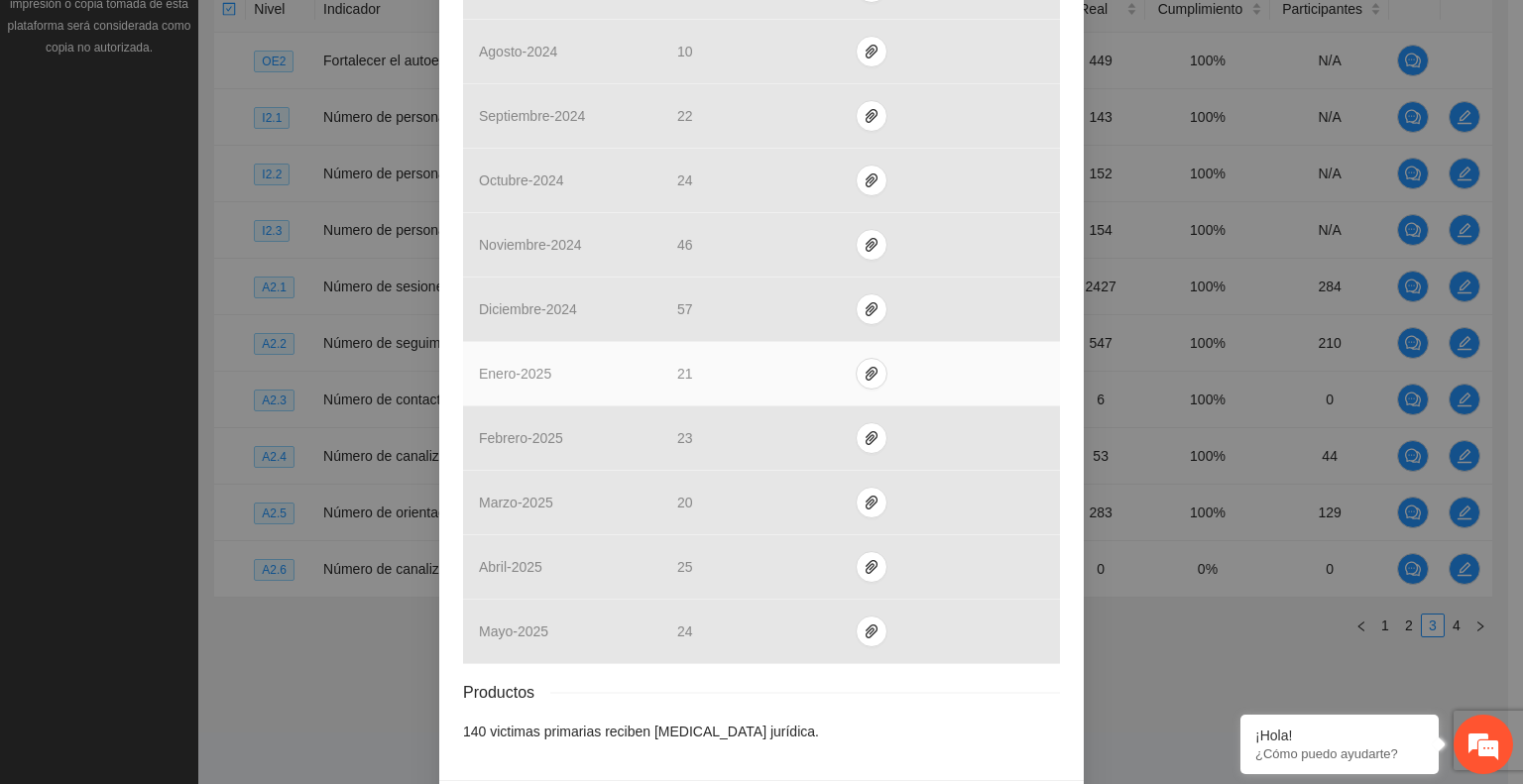 scroll, scrollTop: 630, scrollLeft: 0, axis: vertical 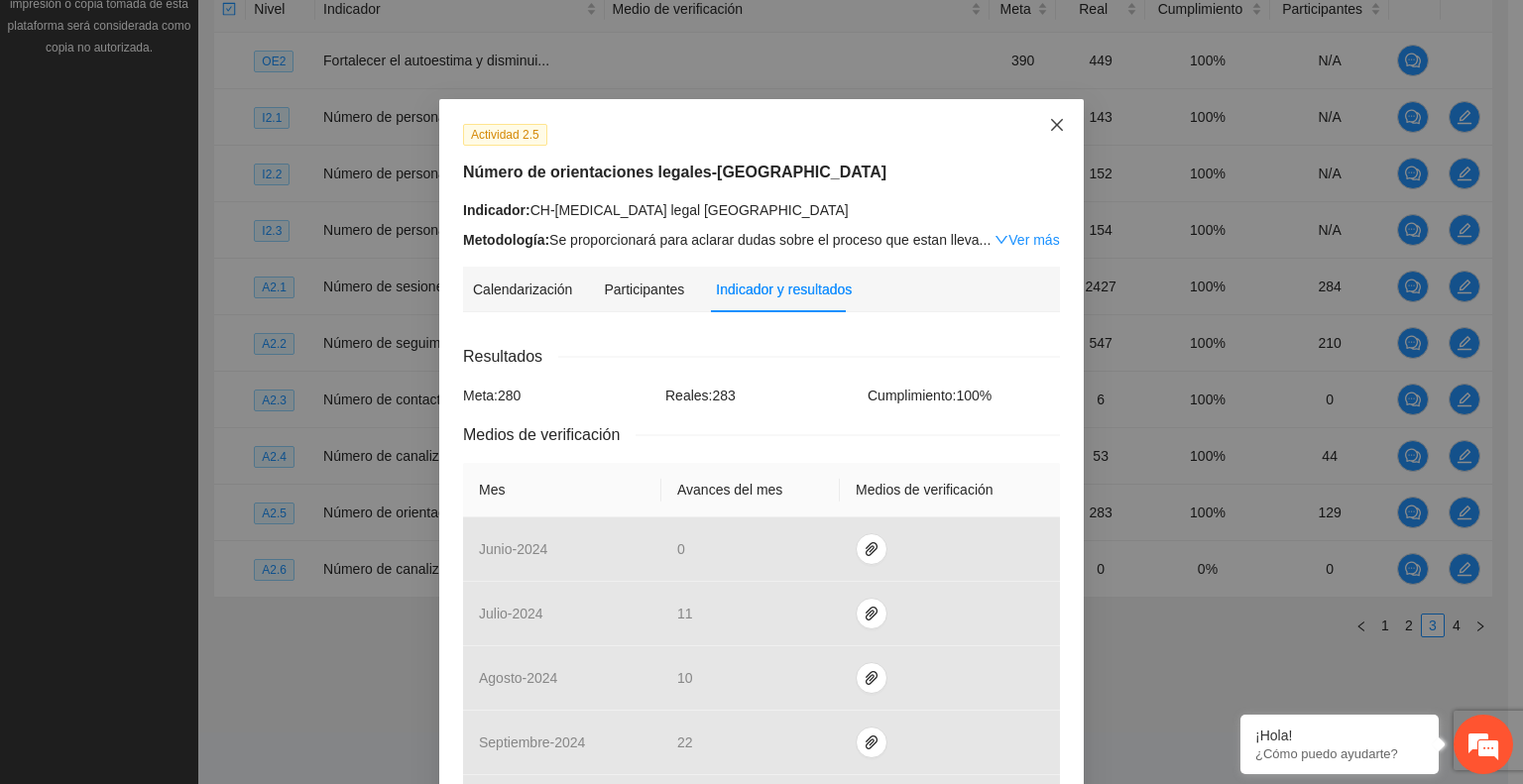 click 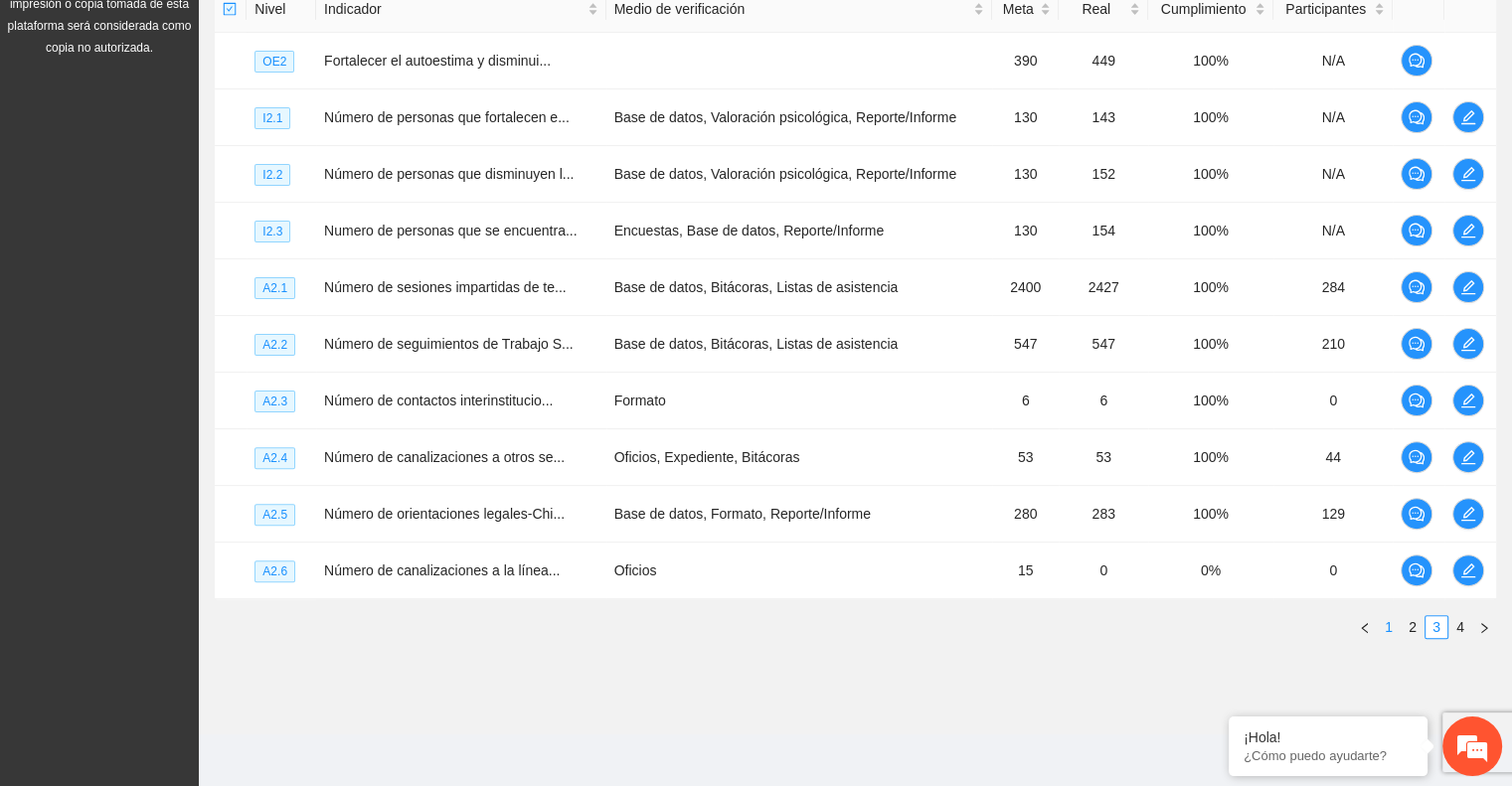click on "1" at bounding box center [1389, 627] 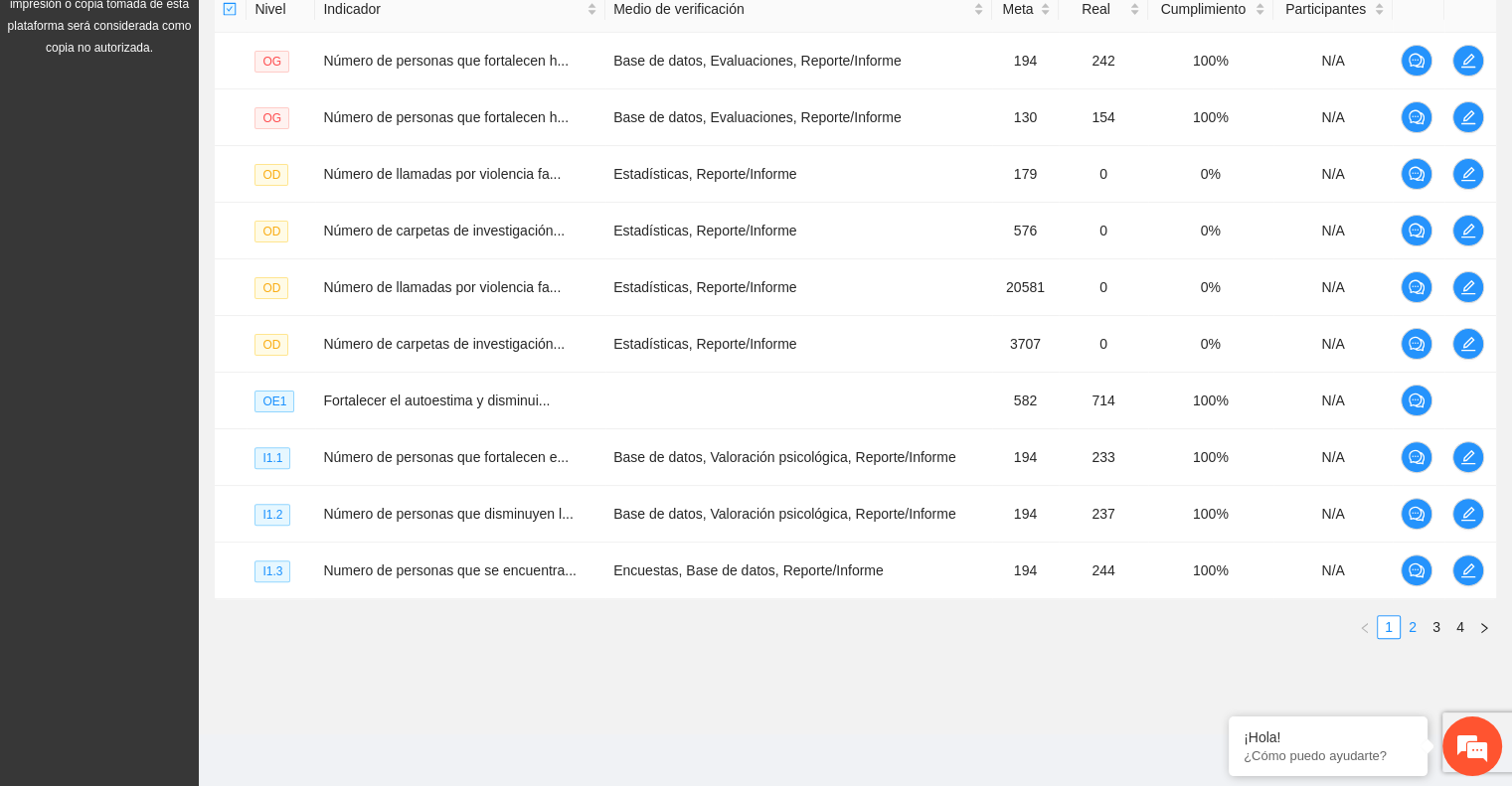 click on "2" at bounding box center [1413, 627] 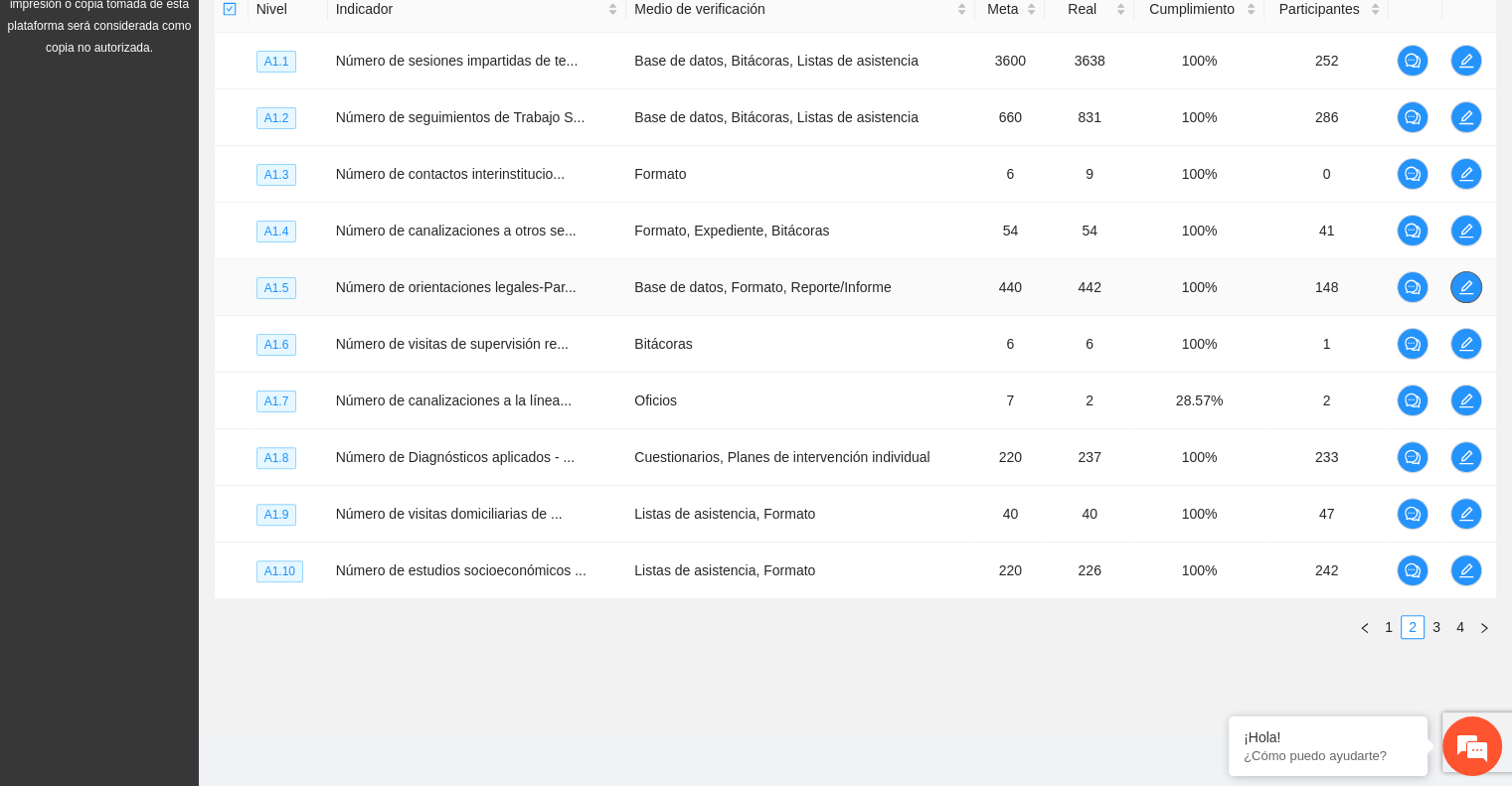 click 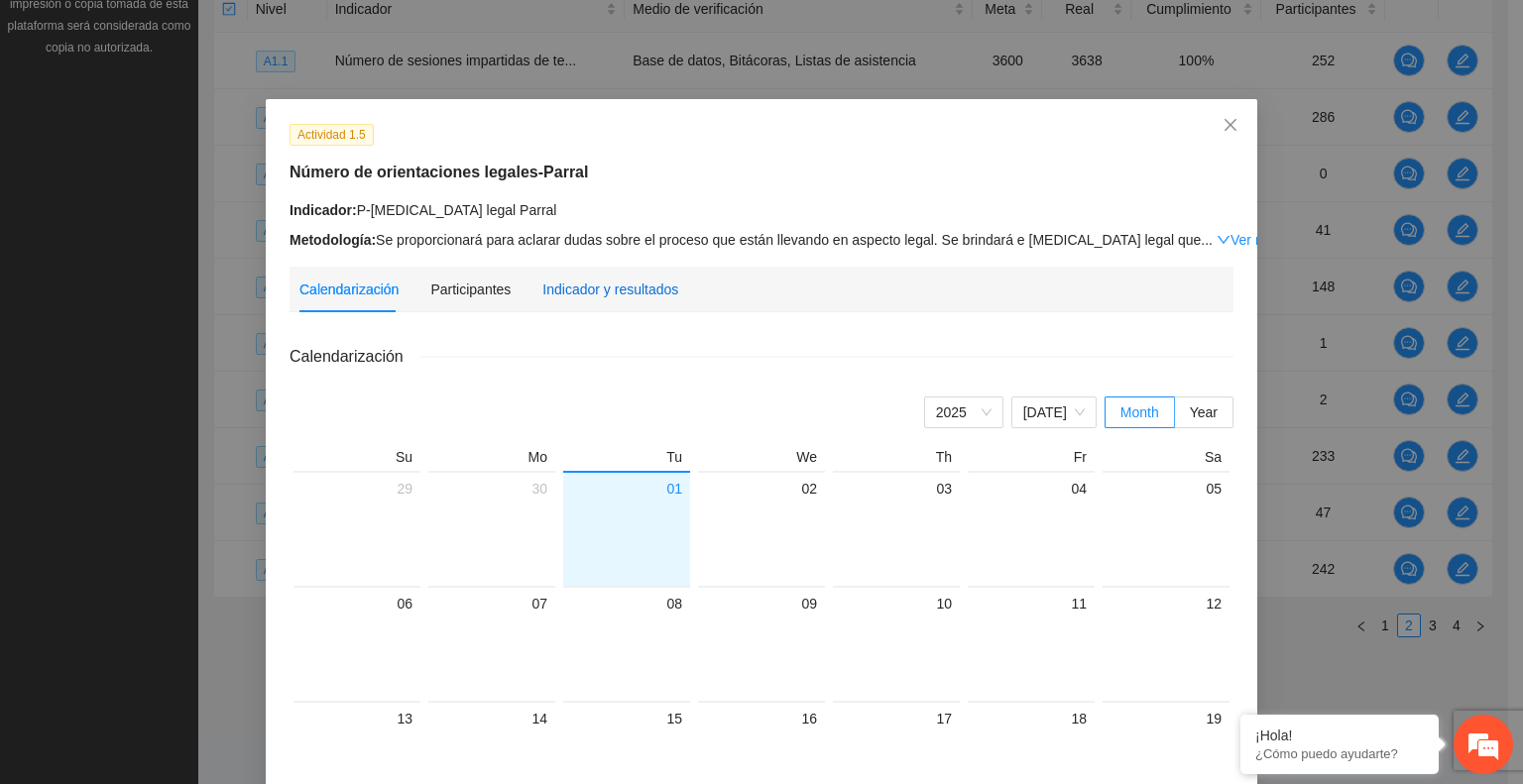 click on "Indicador y resultados" at bounding box center (610, 289) 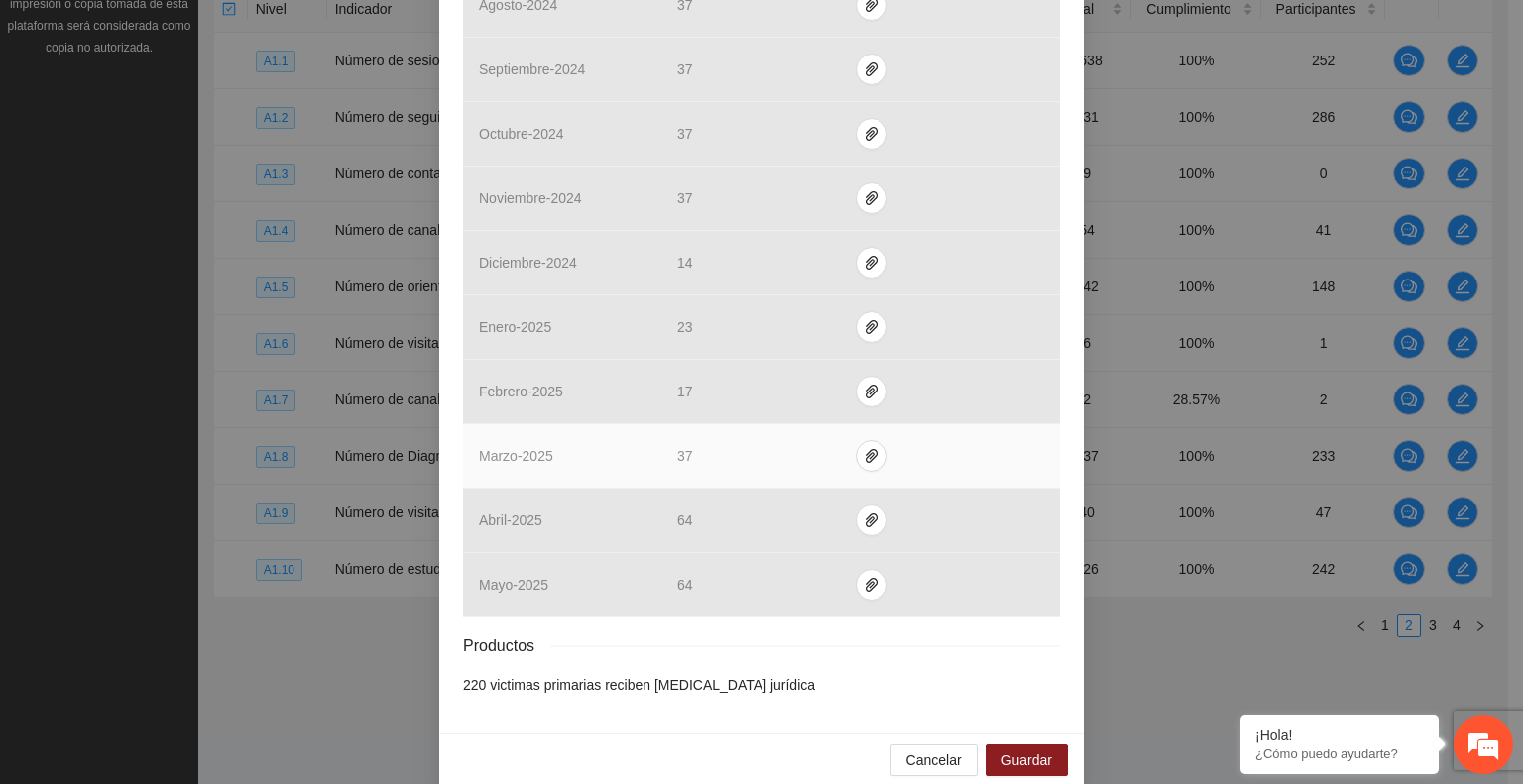 scroll, scrollTop: 671, scrollLeft: 0, axis: vertical 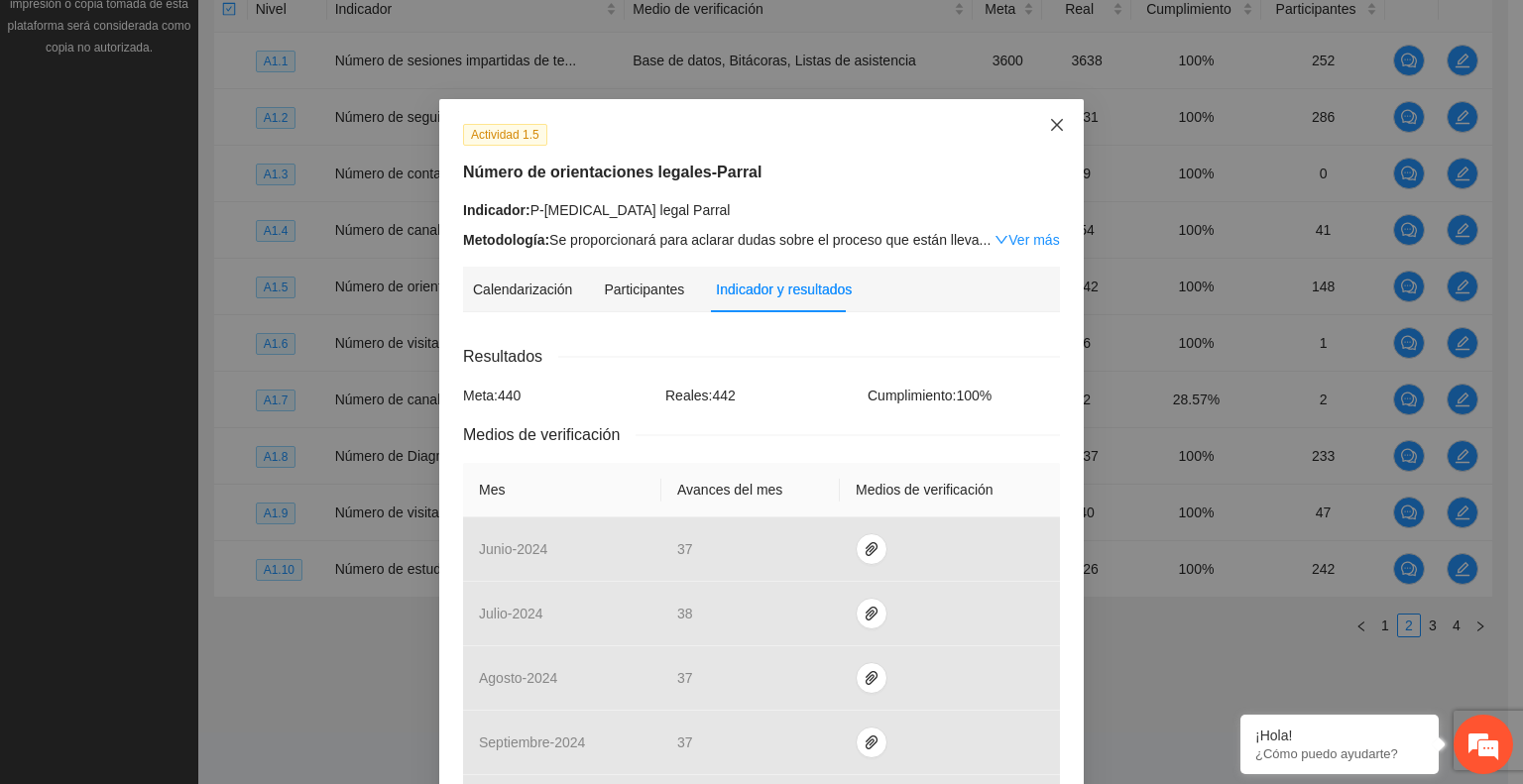 click 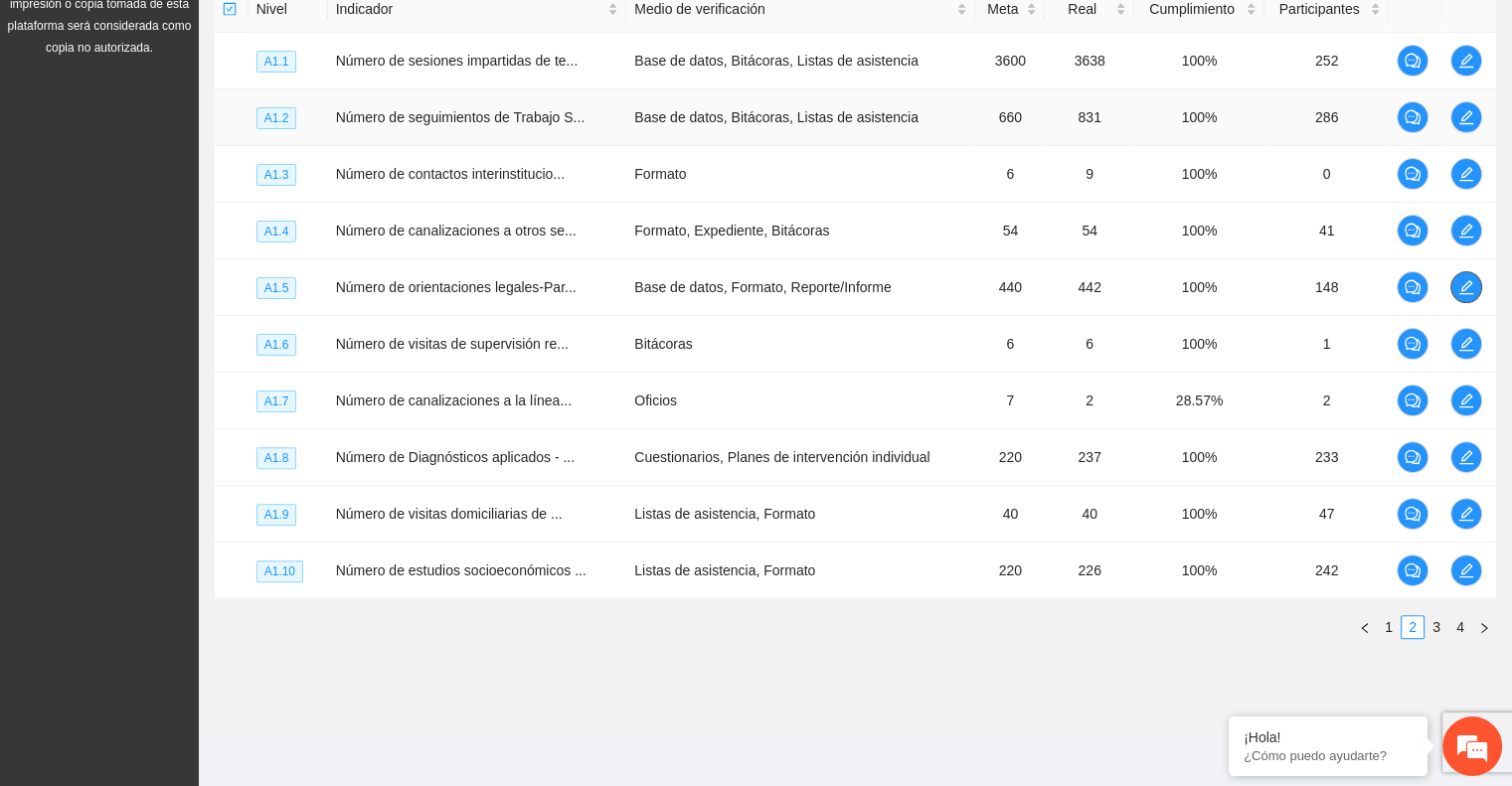 scroll, scrollTop: 0, scrollLeft: 0, axis: both 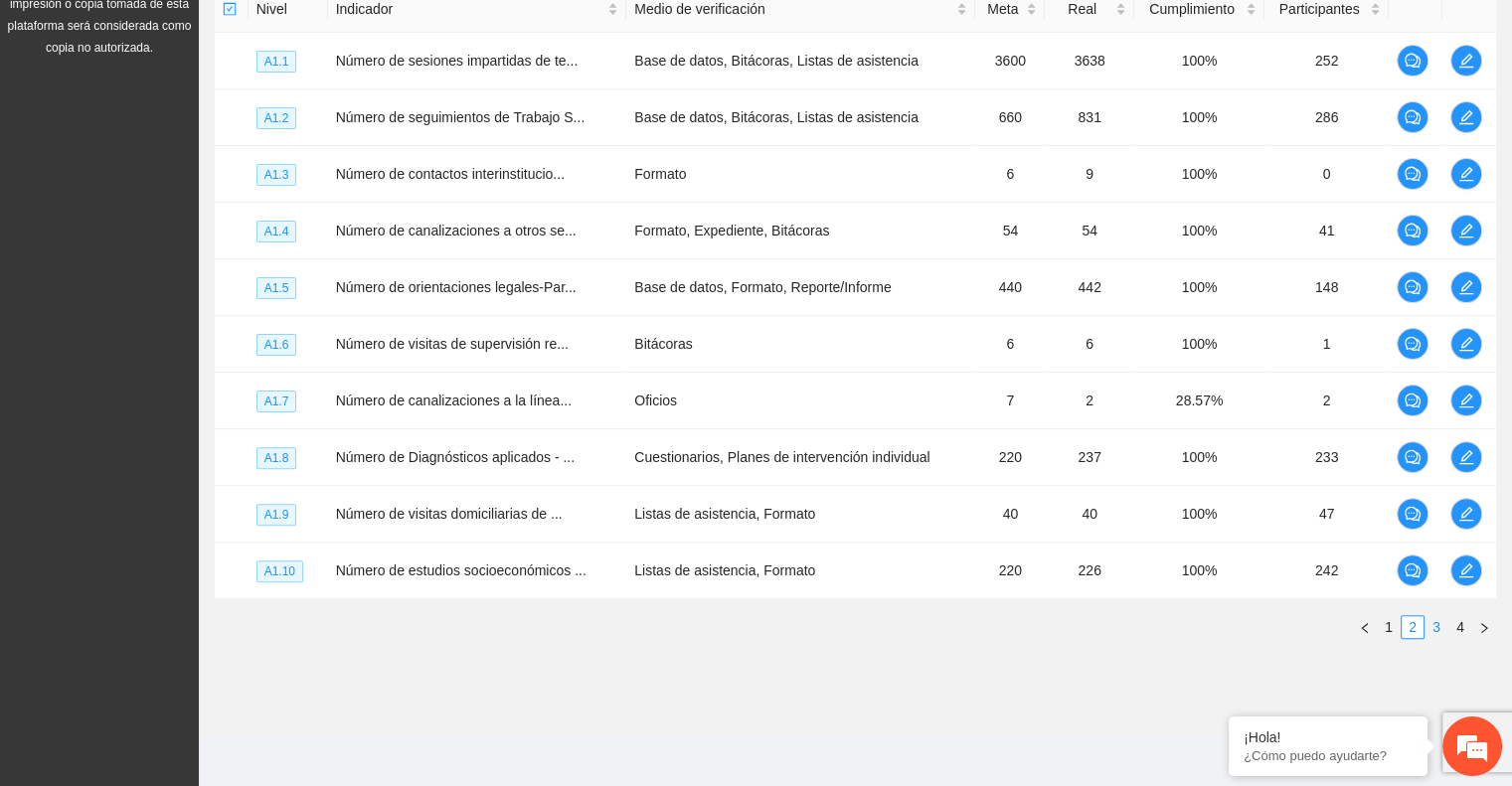 click on "3" at bounding box center [1436, 627] 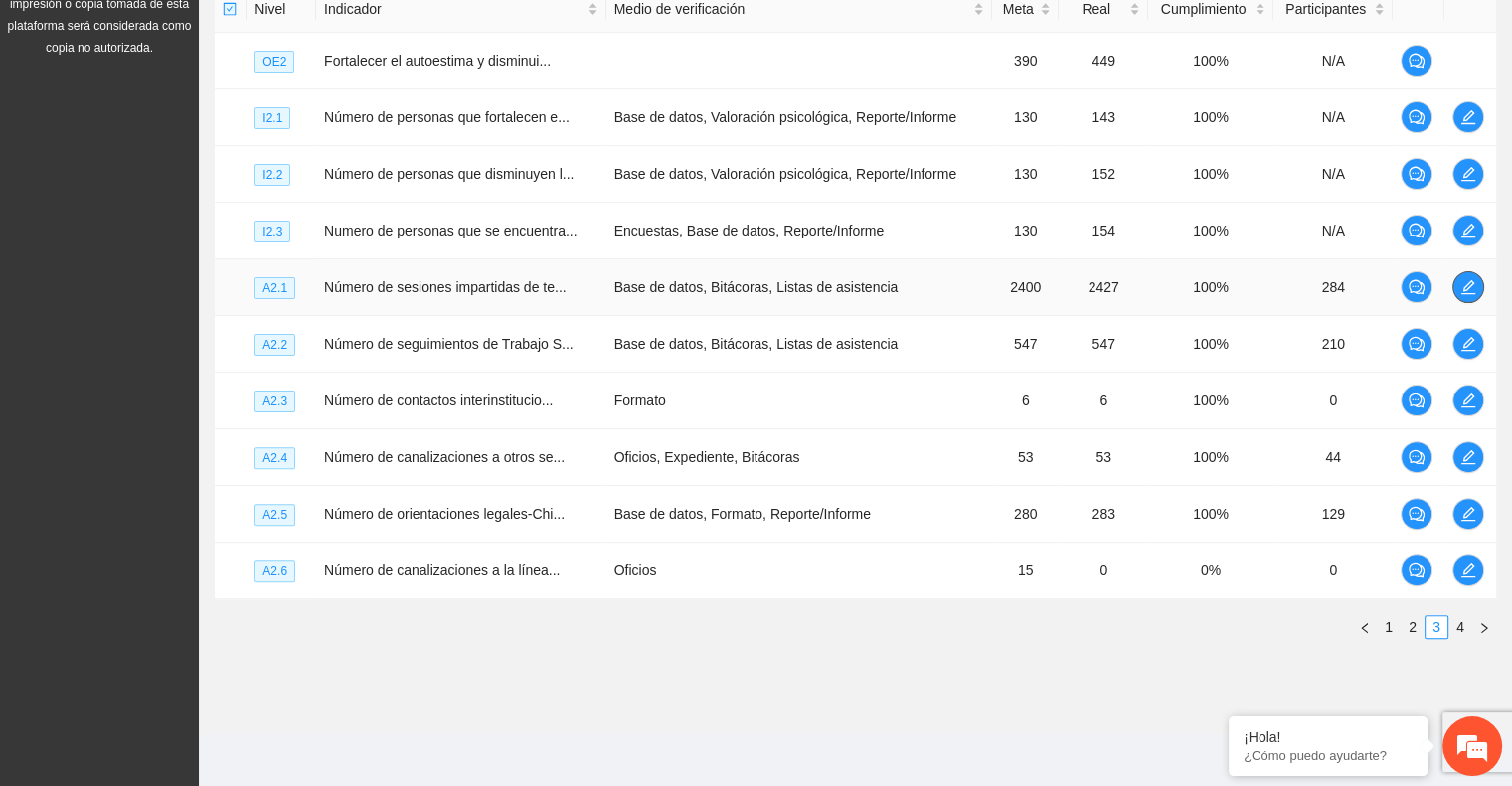 click 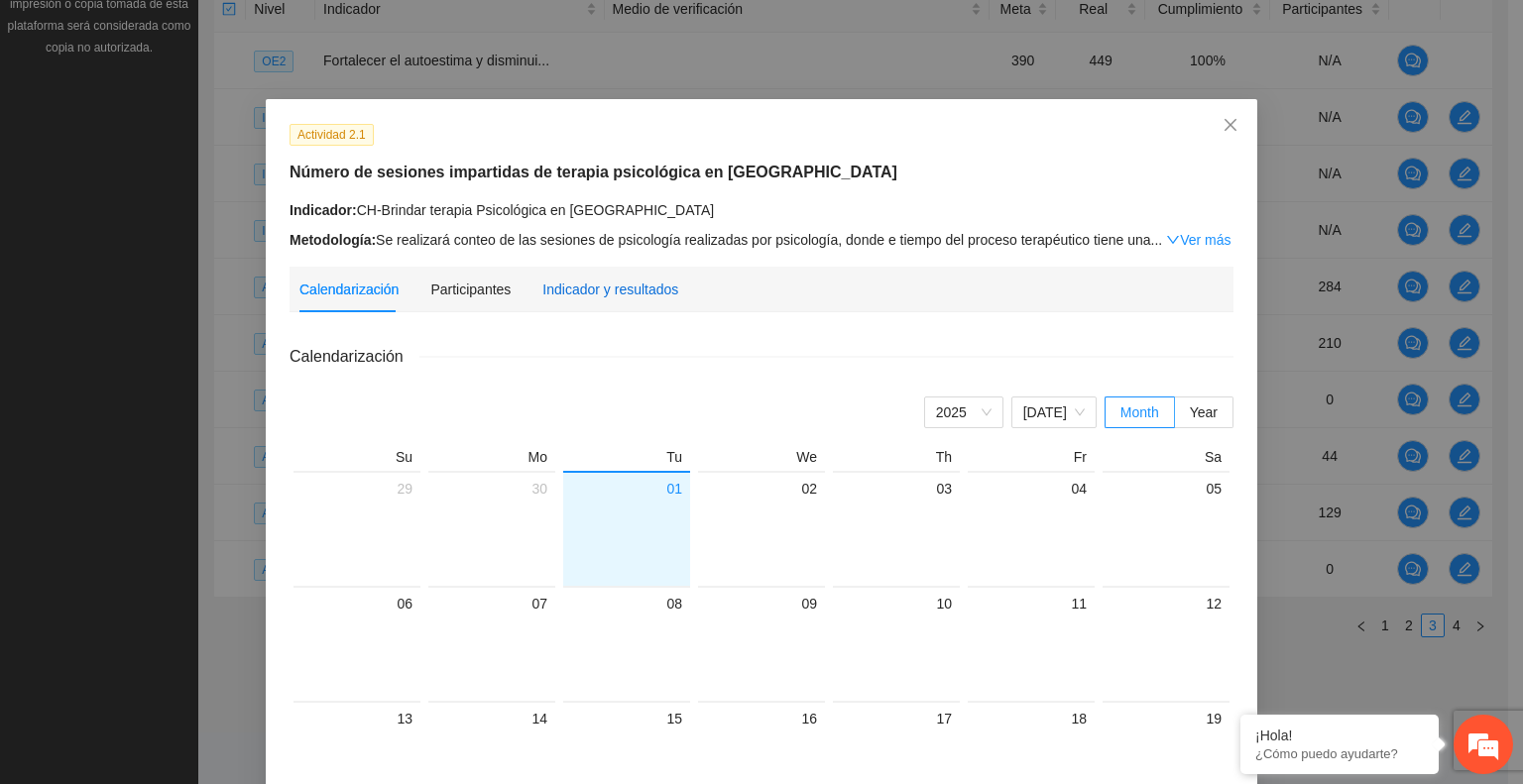 click on "Indicador y resultados" at bounding box center (610, 289) 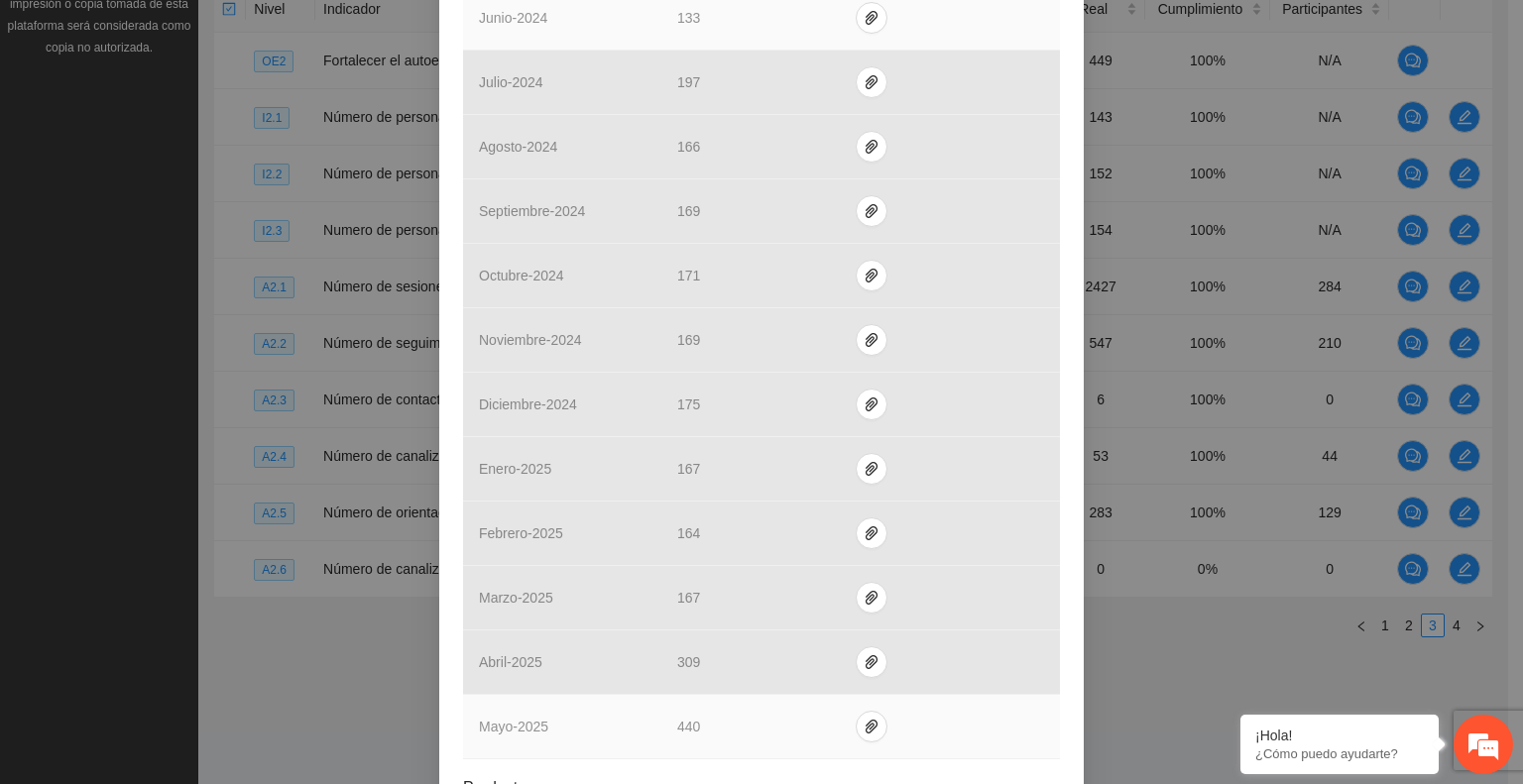 scroll, scrollTop: 560, scrollLeft: 0, axis: vertical 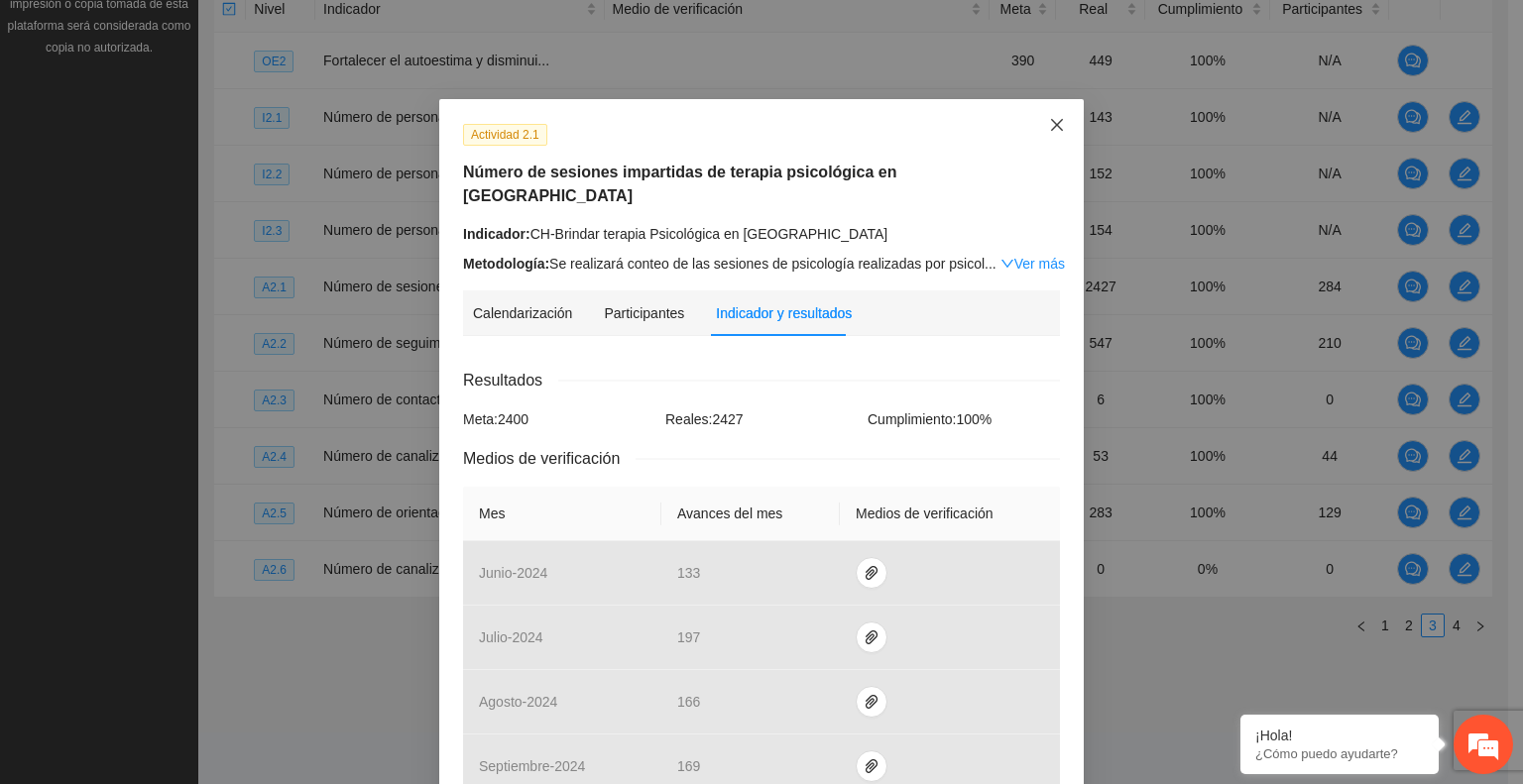 click 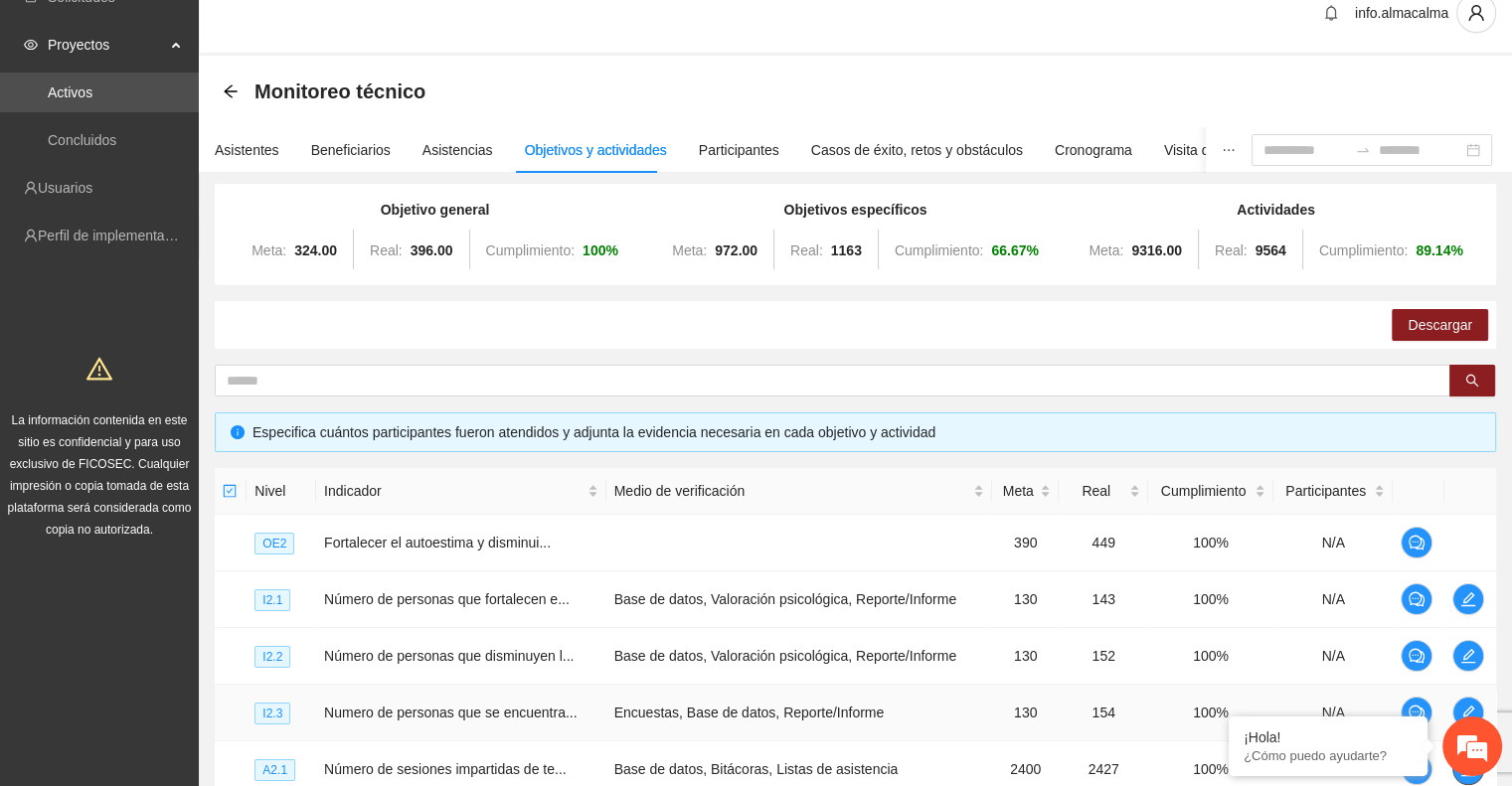 scroll, scrollTop: 0, scrollLeft: 0, axis: both 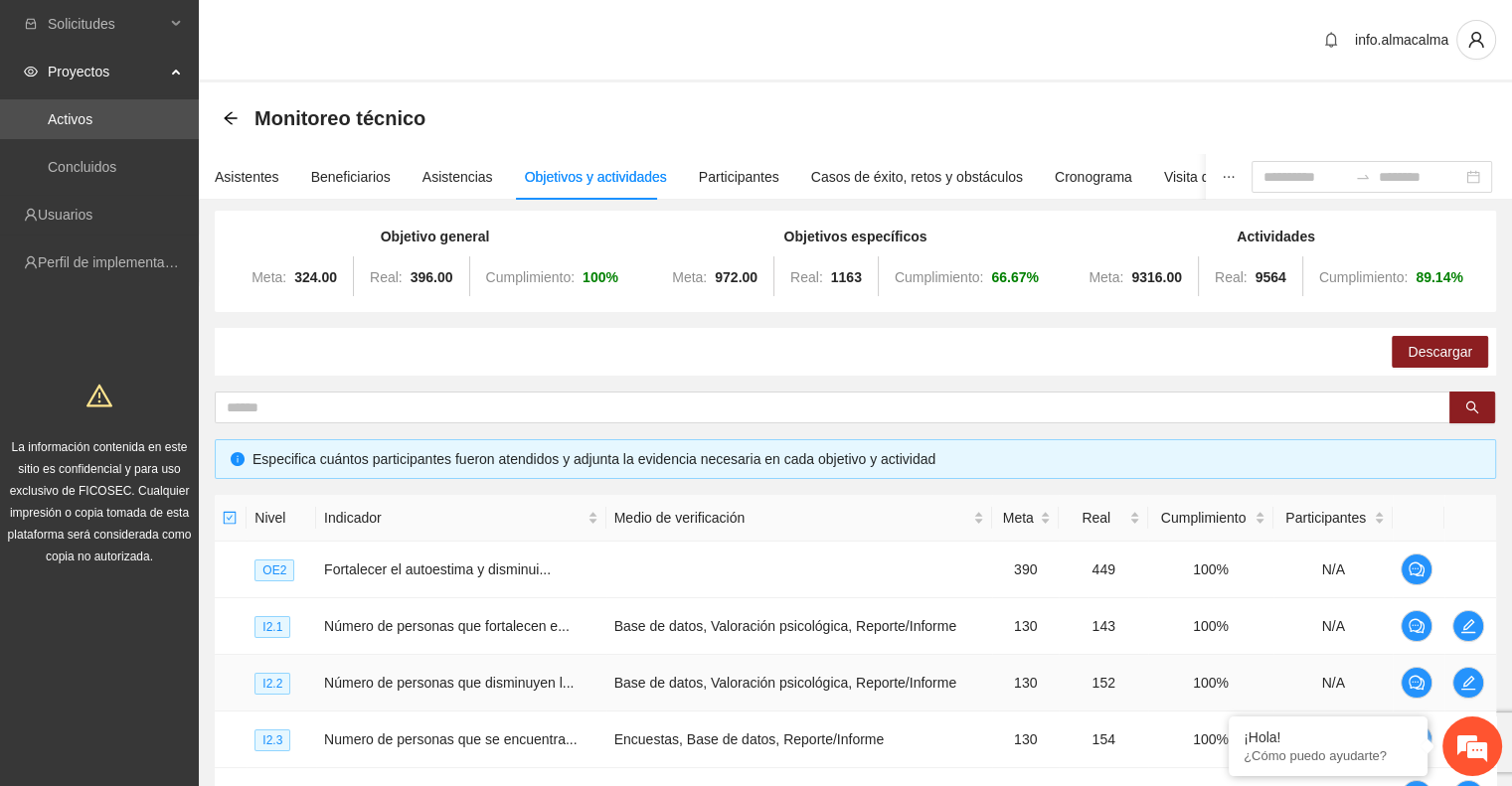click on "Base de datos, Valoración psicológica, Reporte/Informe" at bounding box center [799, 683] 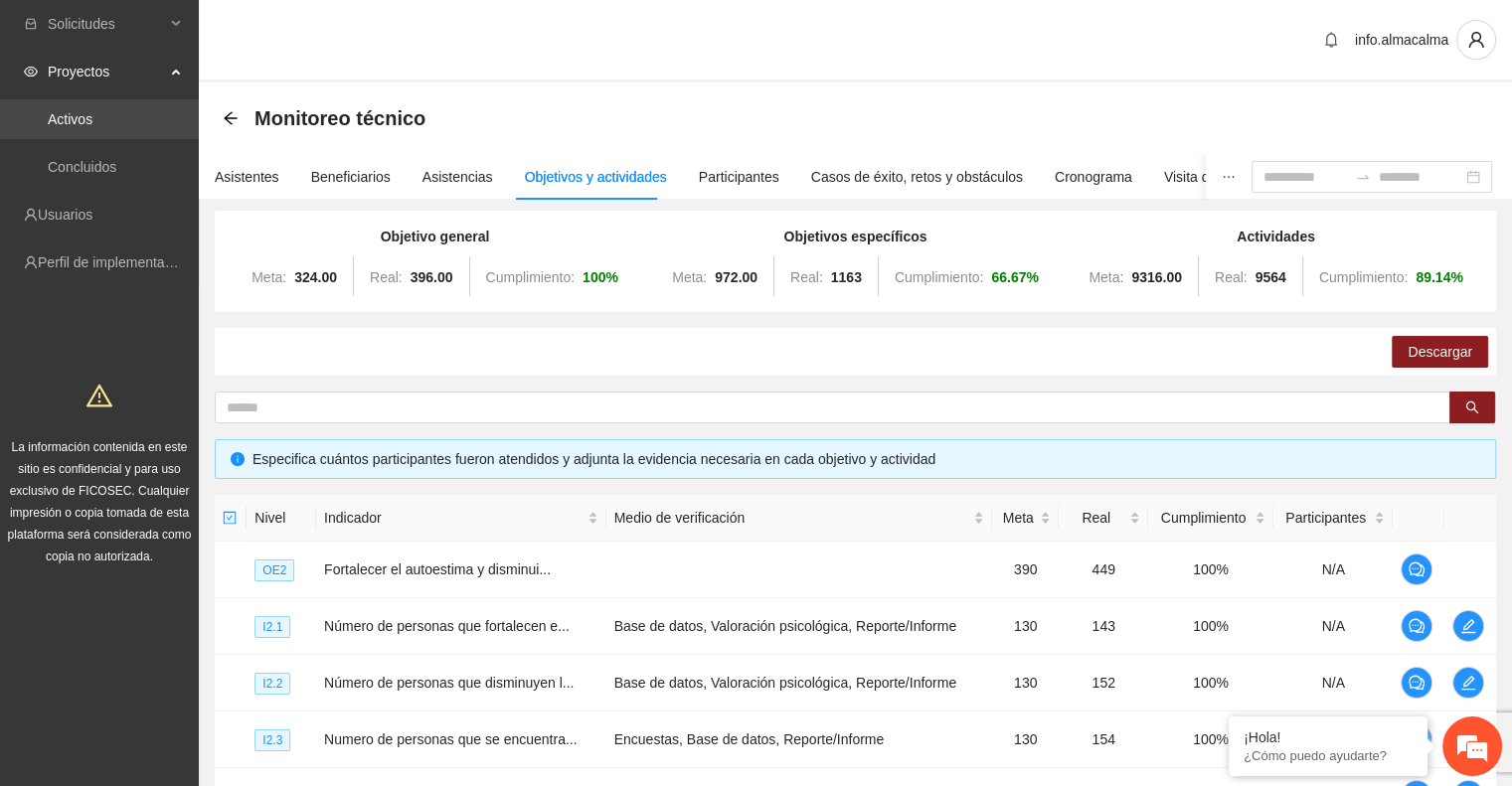 click on "Activos" at bounding box center [70, 119] 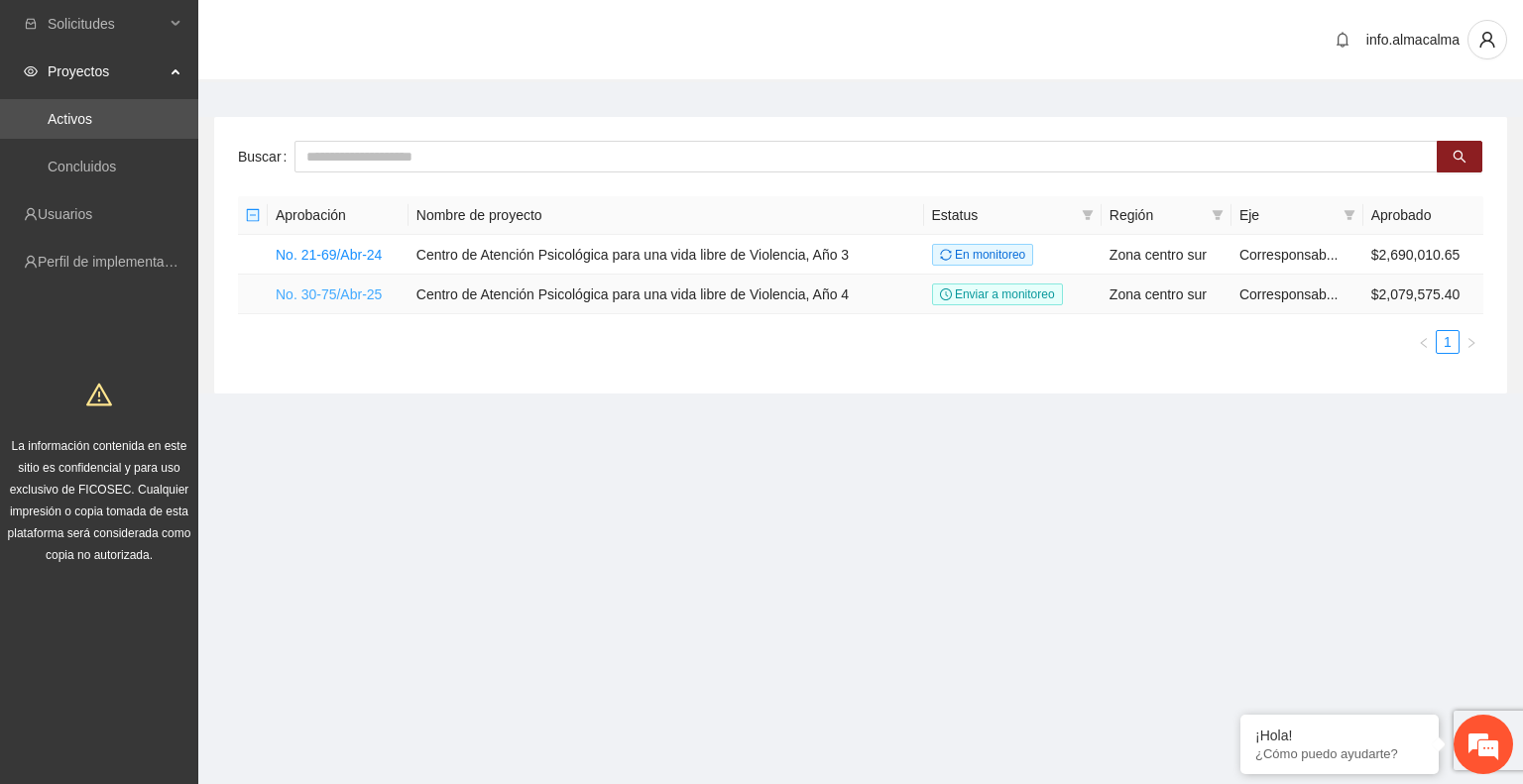 click on "No. 30-75/Abr-25" at bounding box center (328, 294) 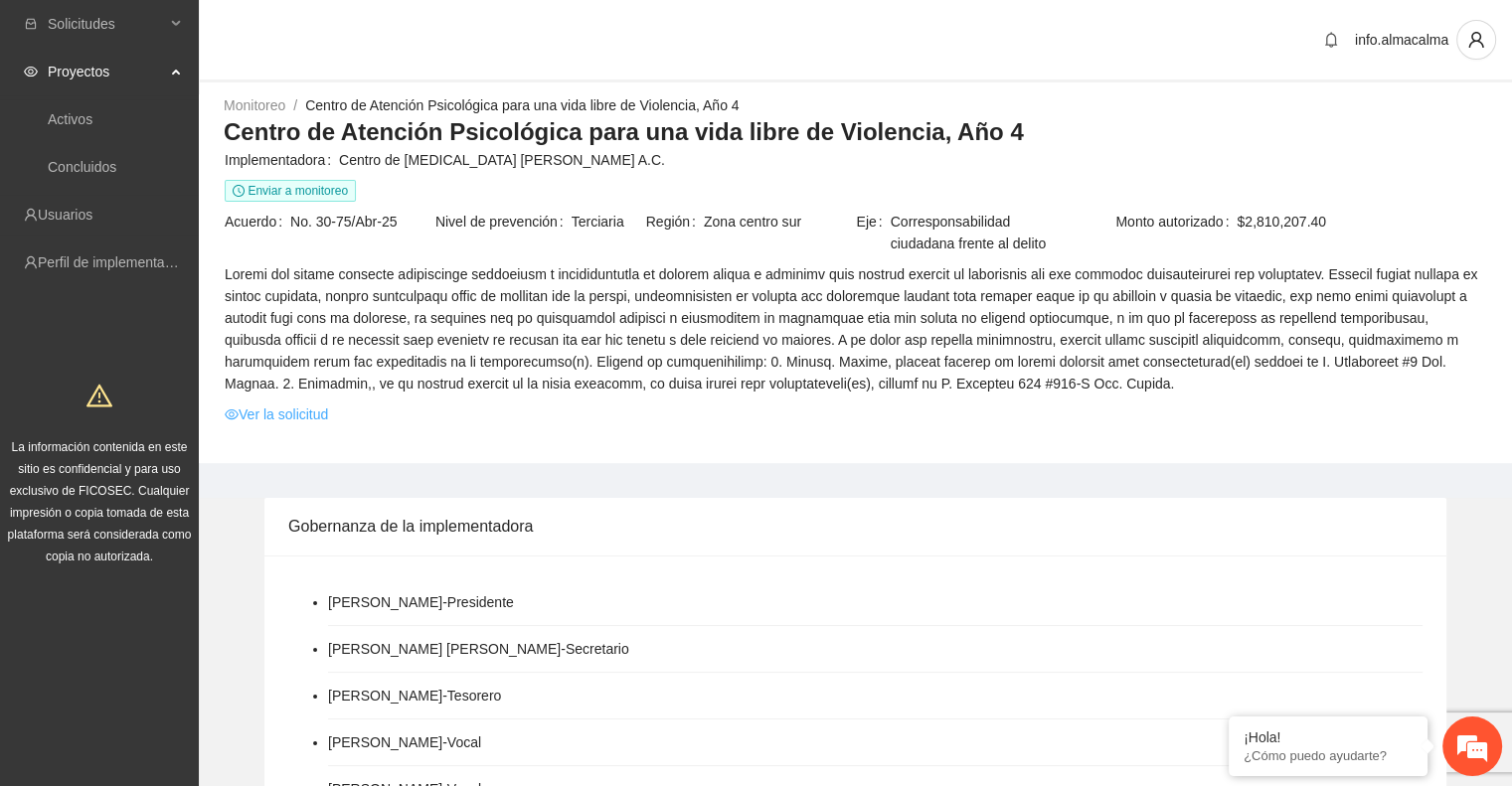click on "Ver la solicitud" at bounding box center [276, 414] 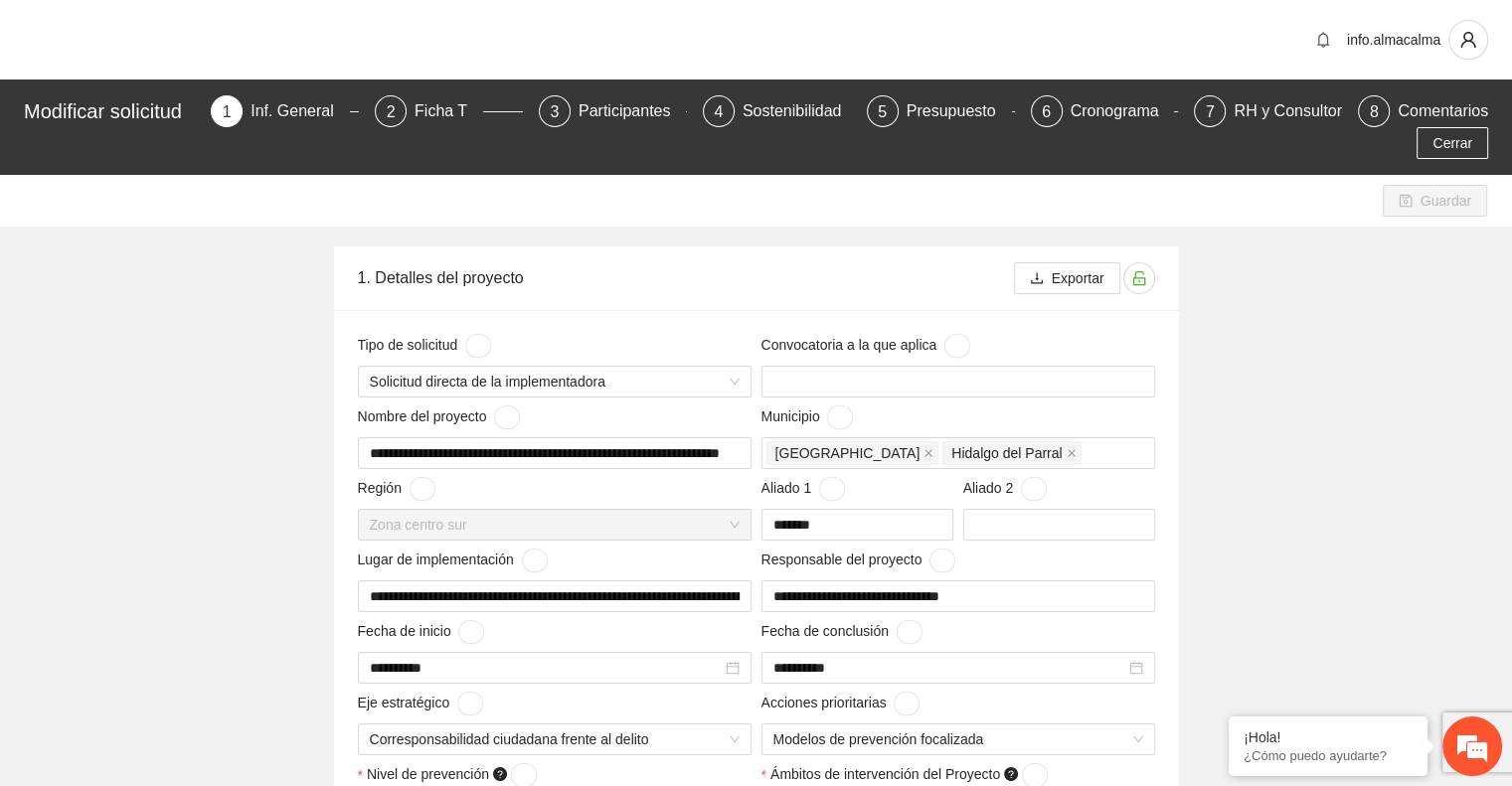 type 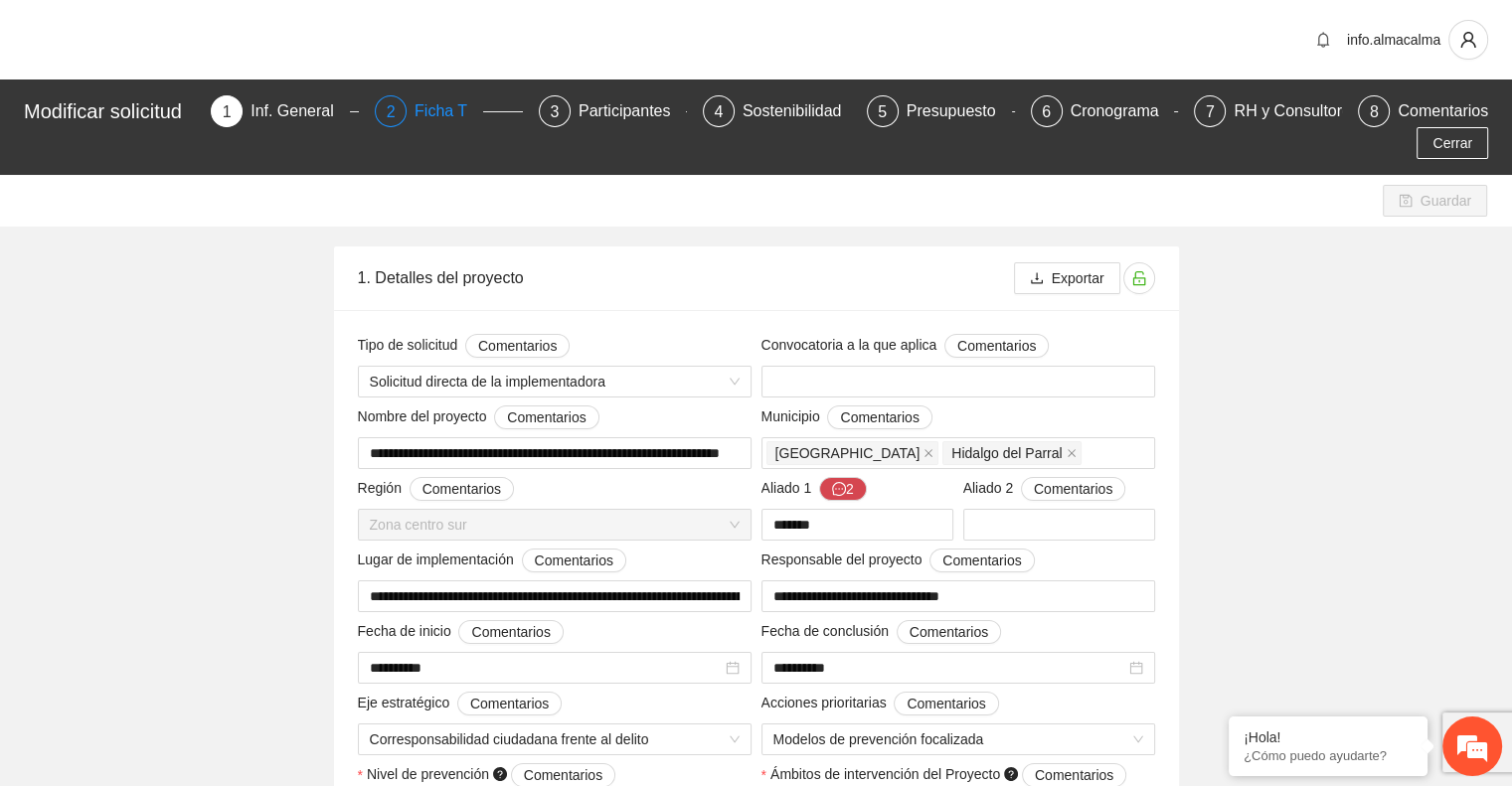 click on "Ficha T" at bounding box center [448, 111] 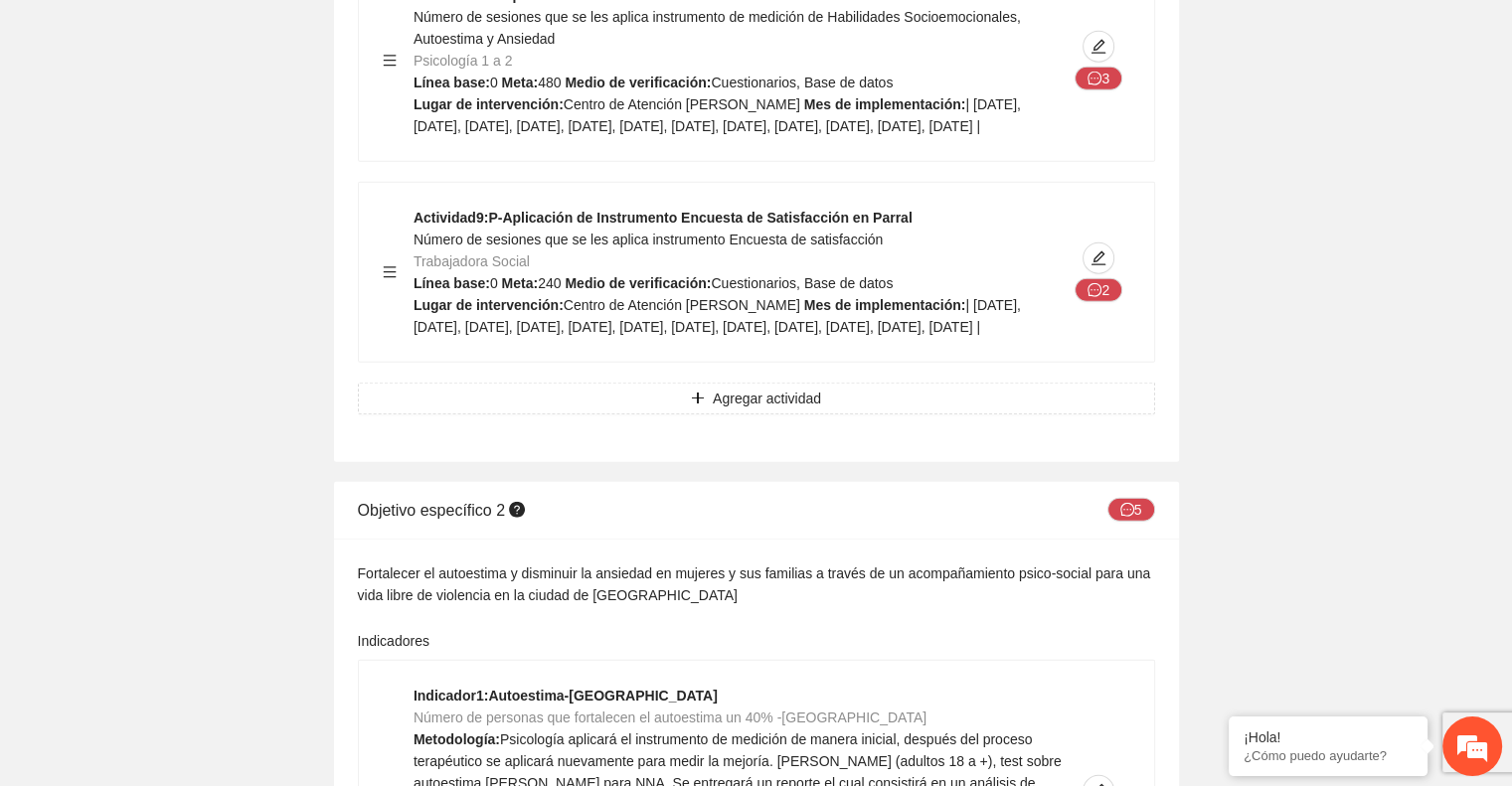 scroll, scrollTop: 5131, scrollLeft: 0, axis: vertical 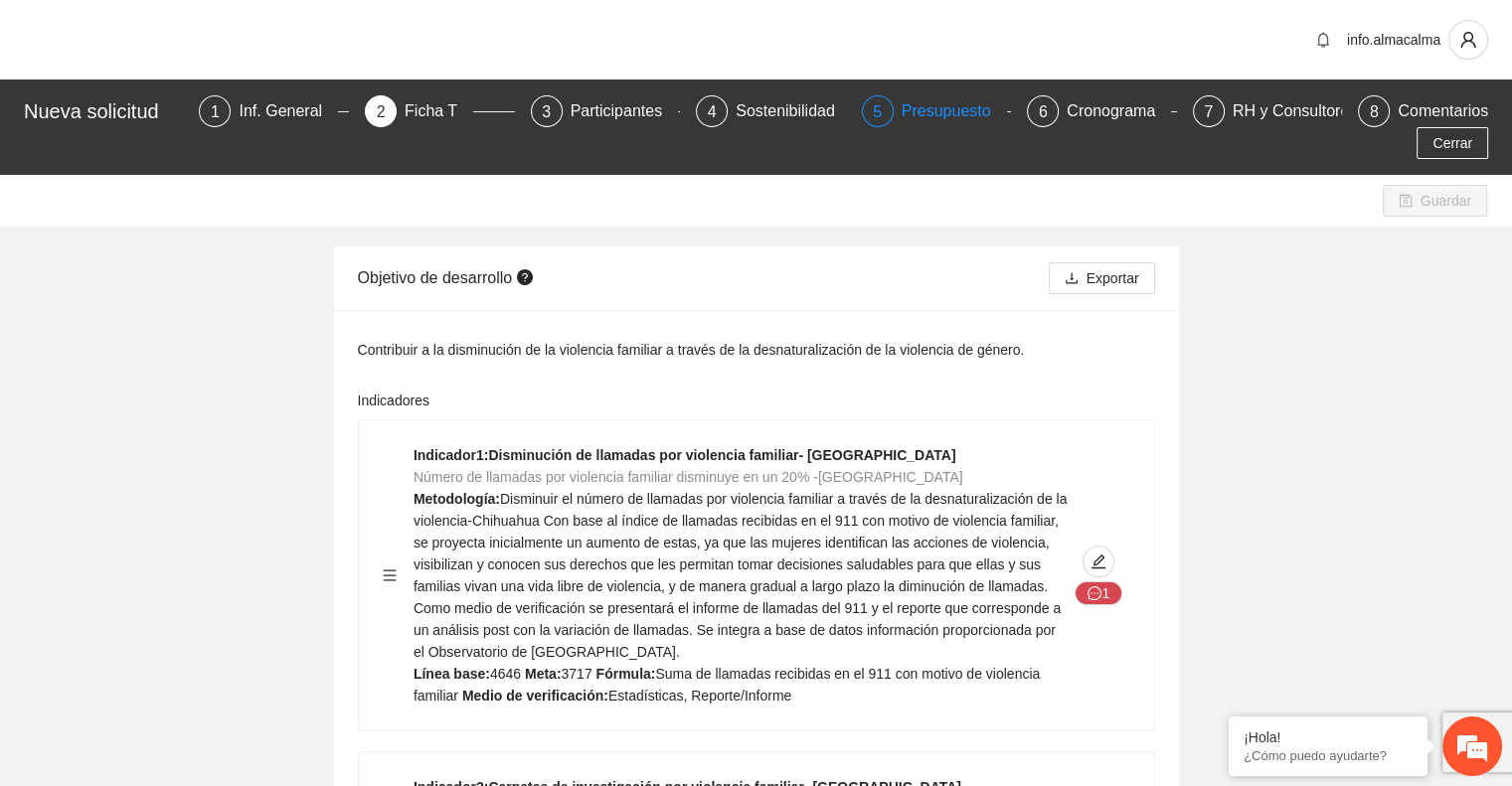 click on "Presupuesto" at bounding box center [954, 111] 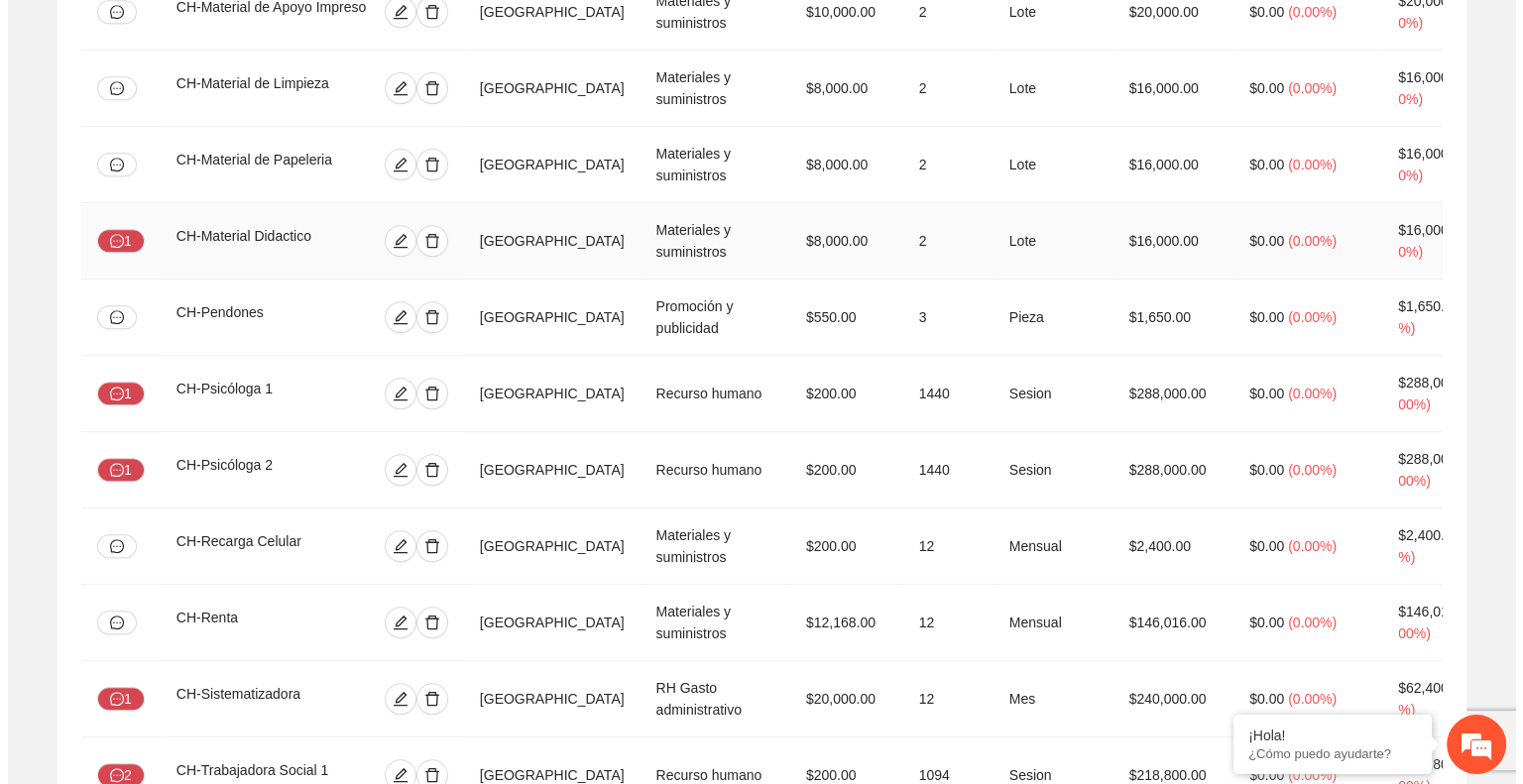 scroll, scrollTop: 1090, scrollLeft: 0, axis: vertical 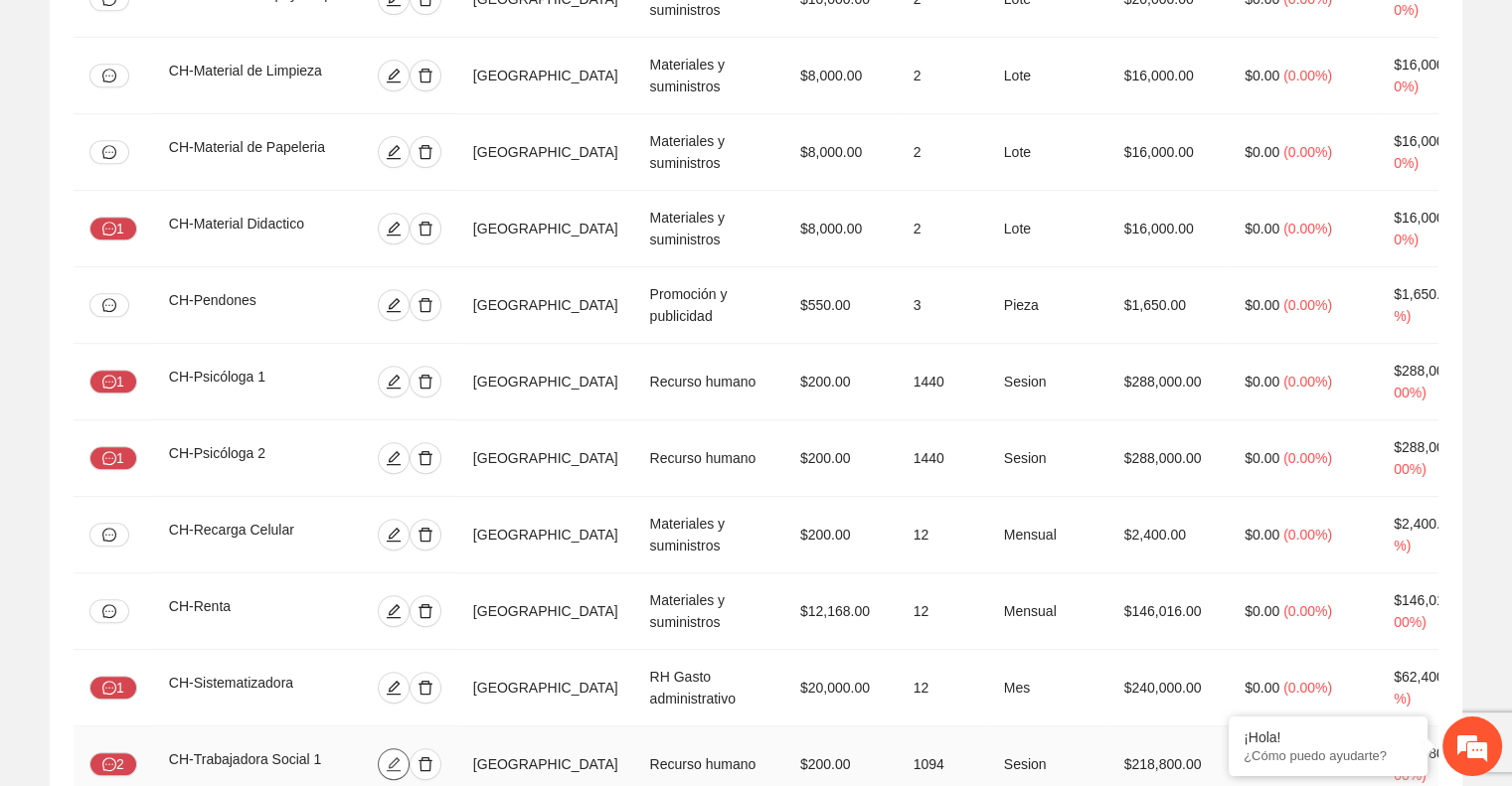 click at bounding box center [394, 764] 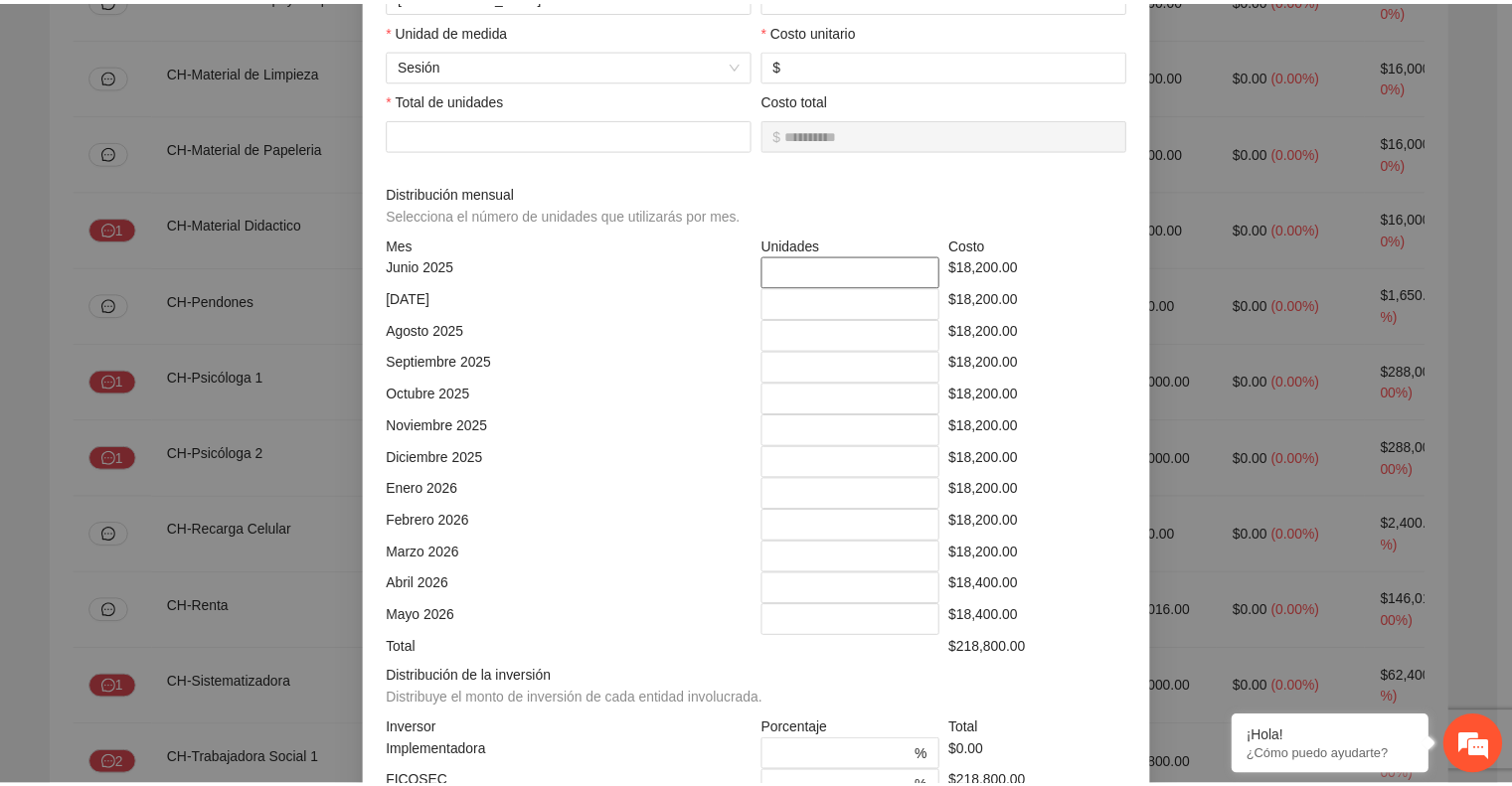 scroll, scrollTop: 0, scrollLeft: 0, axis: both 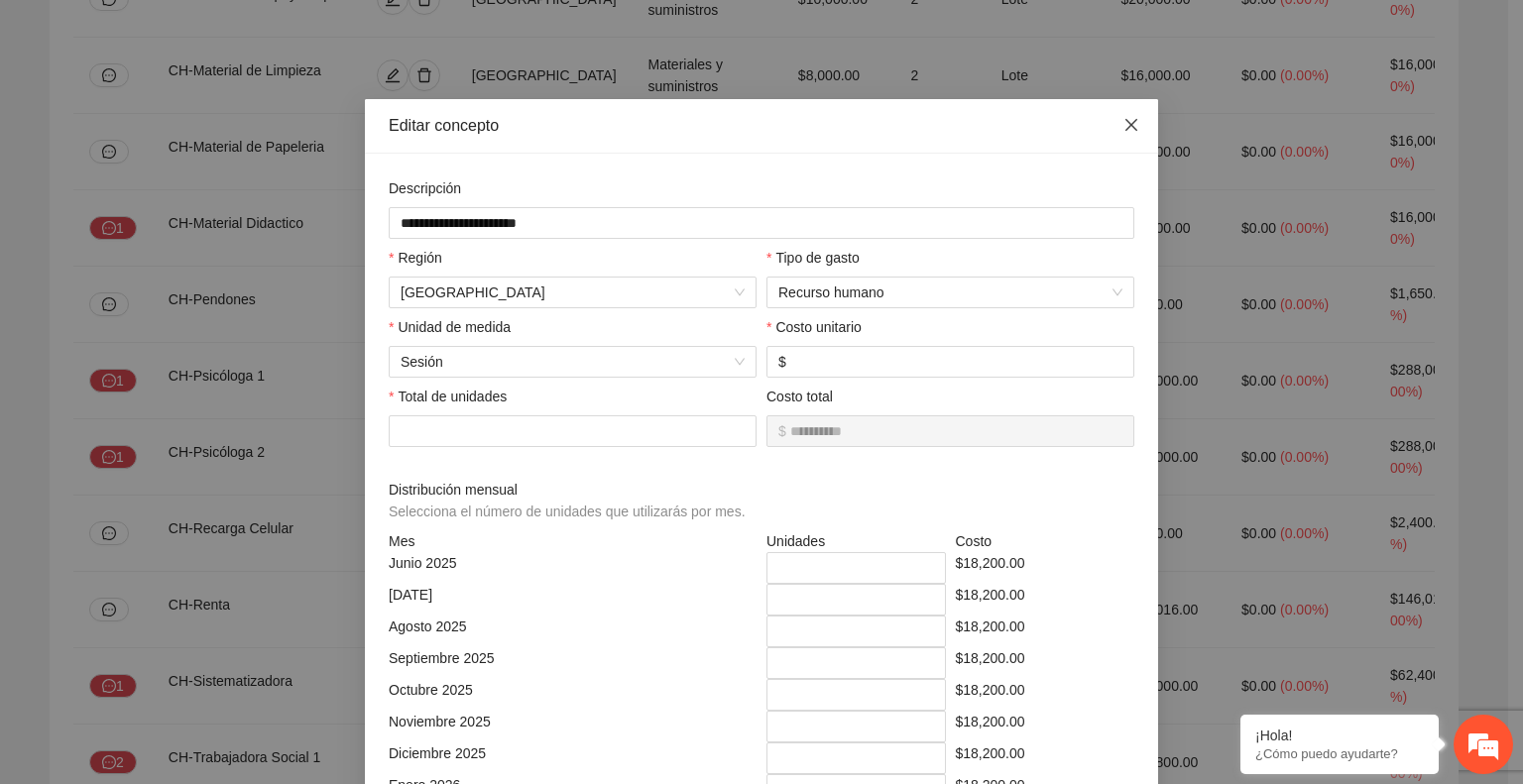 click 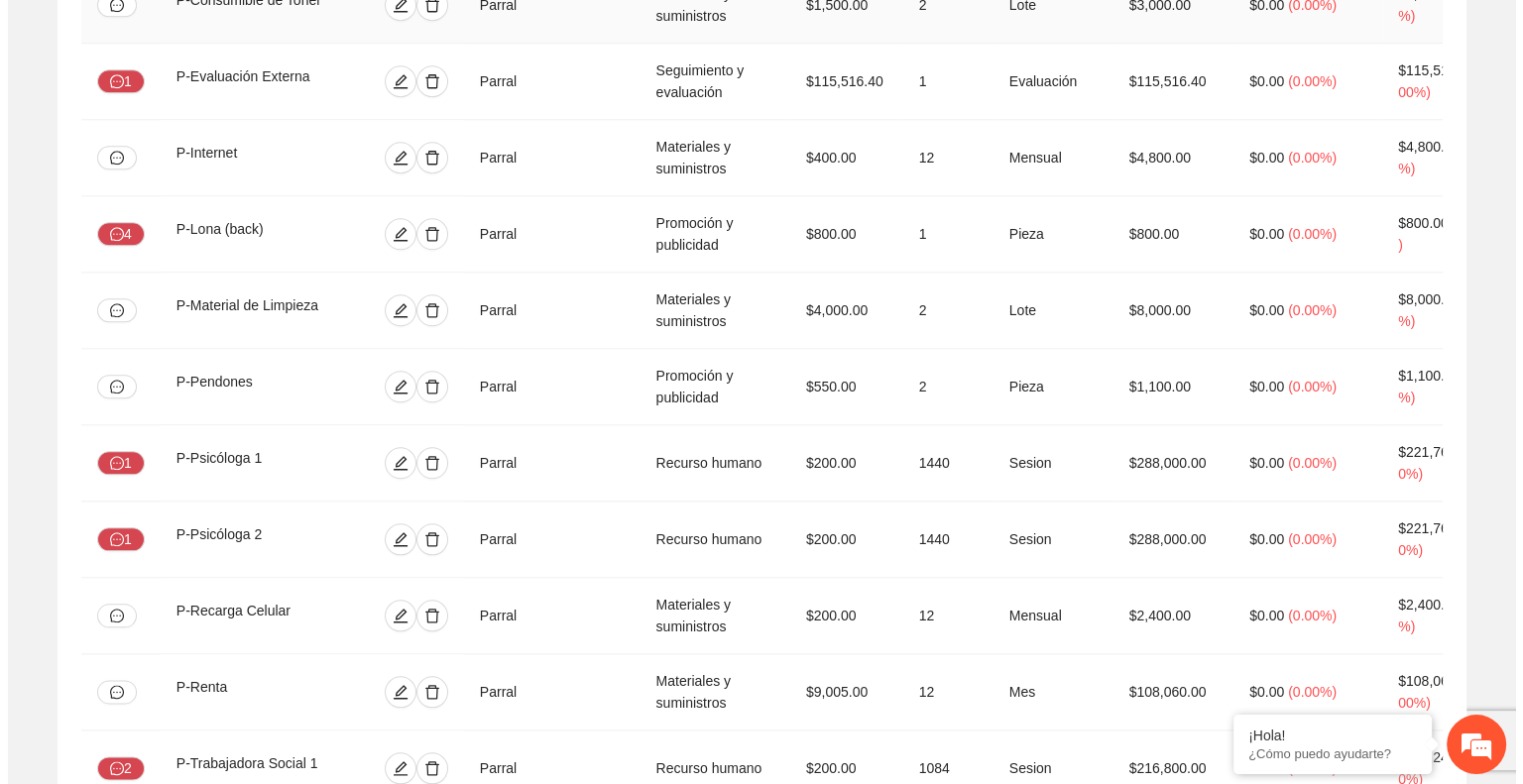 scroll, scrollTop: 2186, scrollLeft: 0, axis: vertical 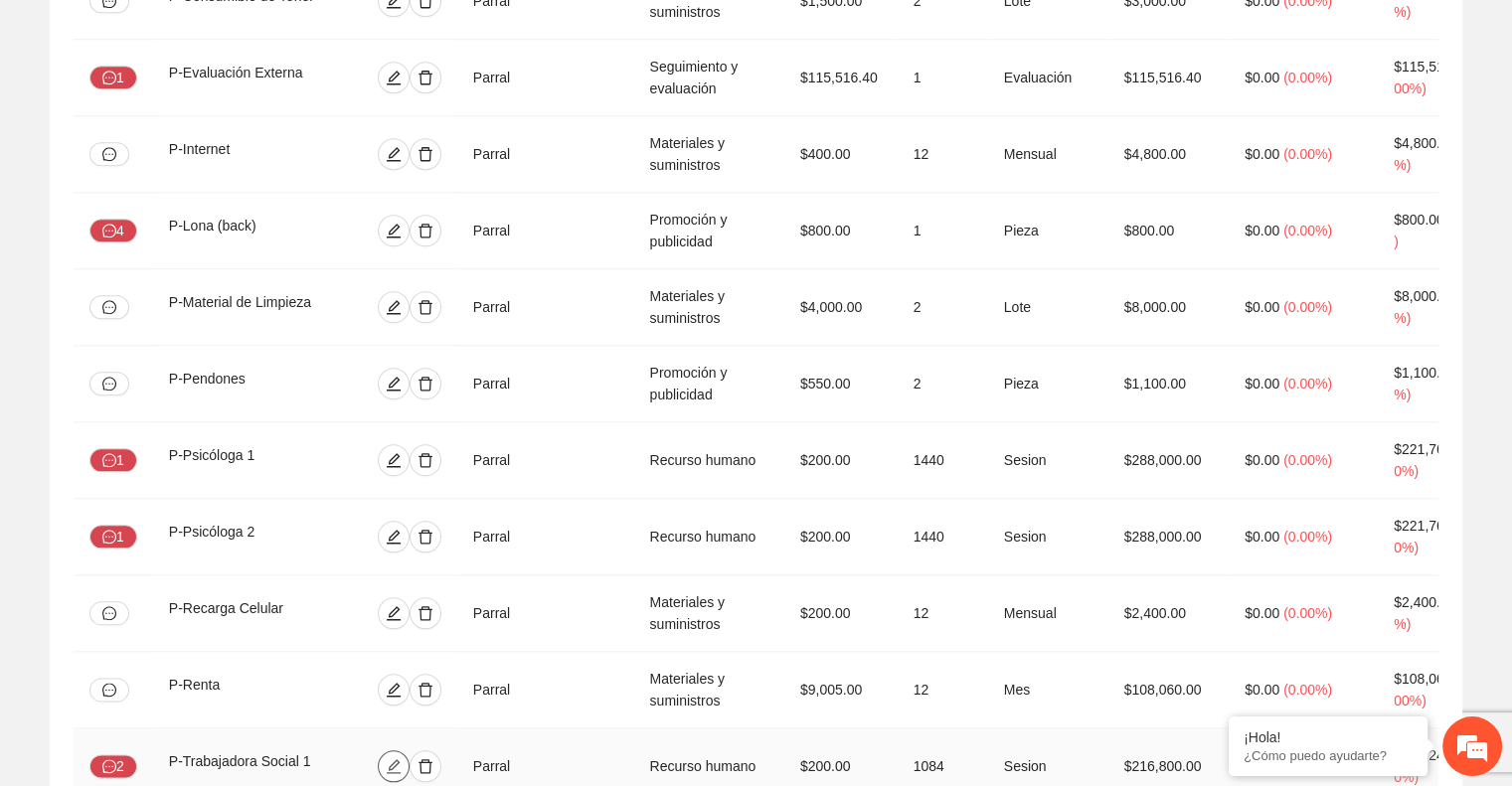 click 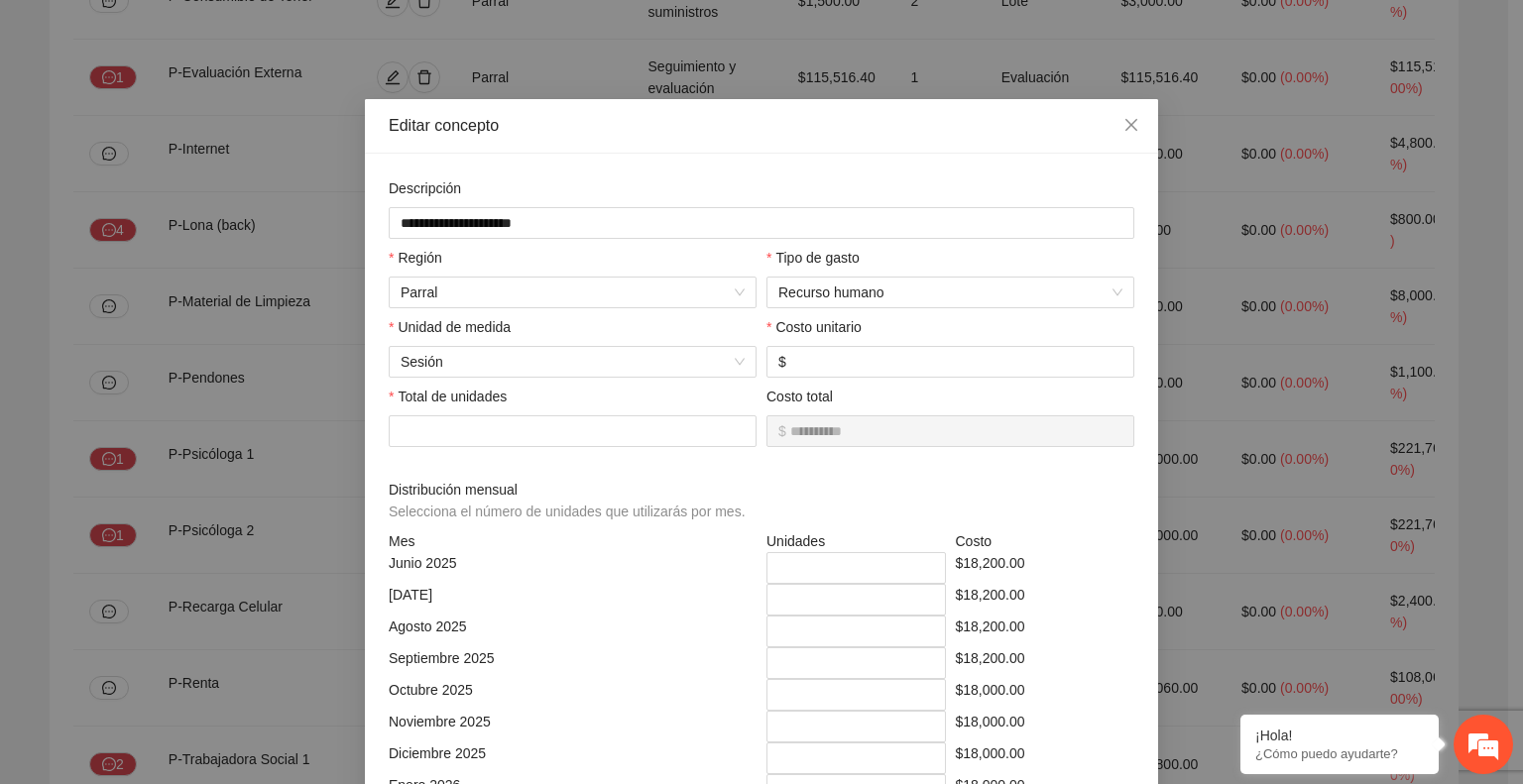 scroll, scrollTop: 57, scrollLeft: 0, axis: vertical 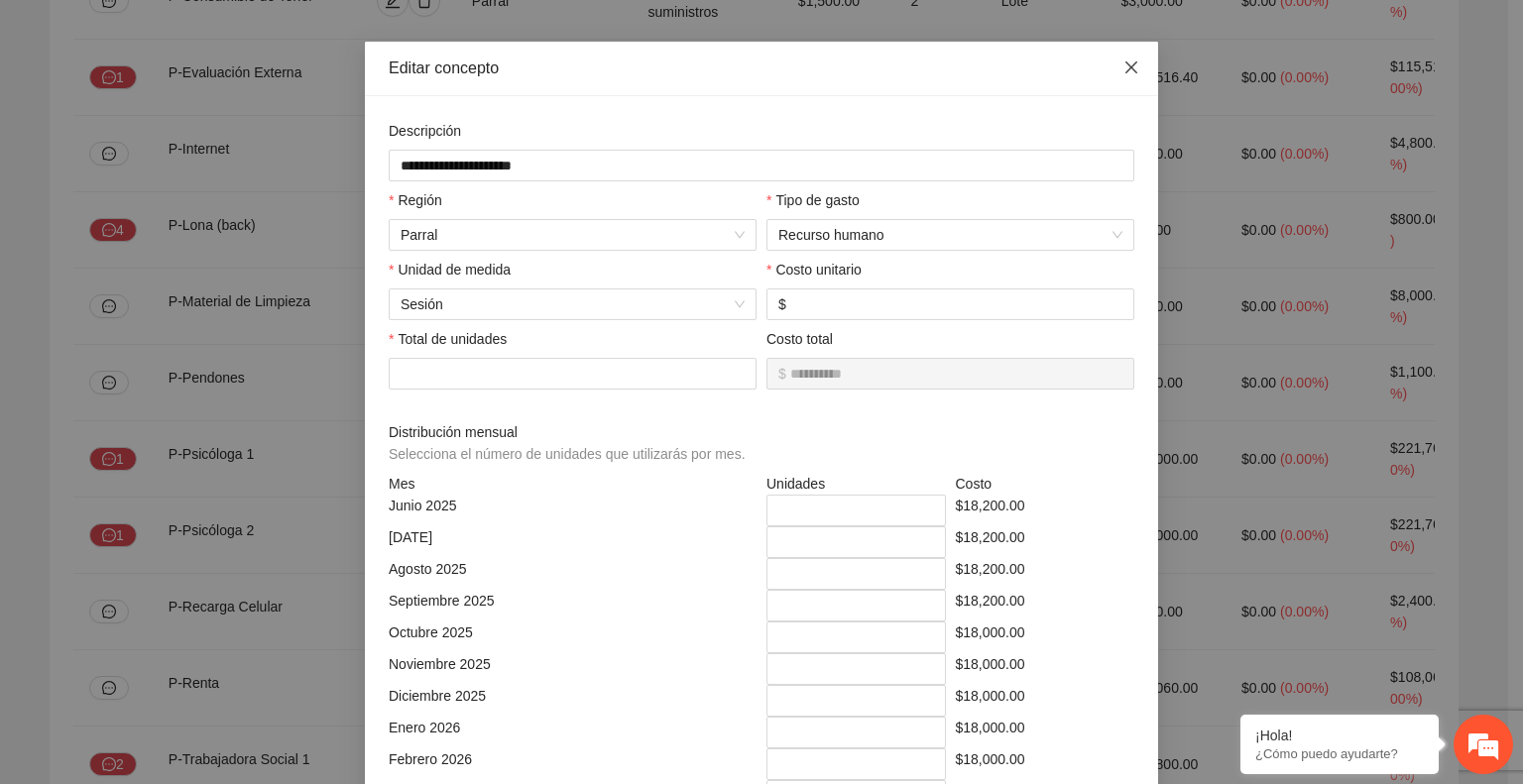 click 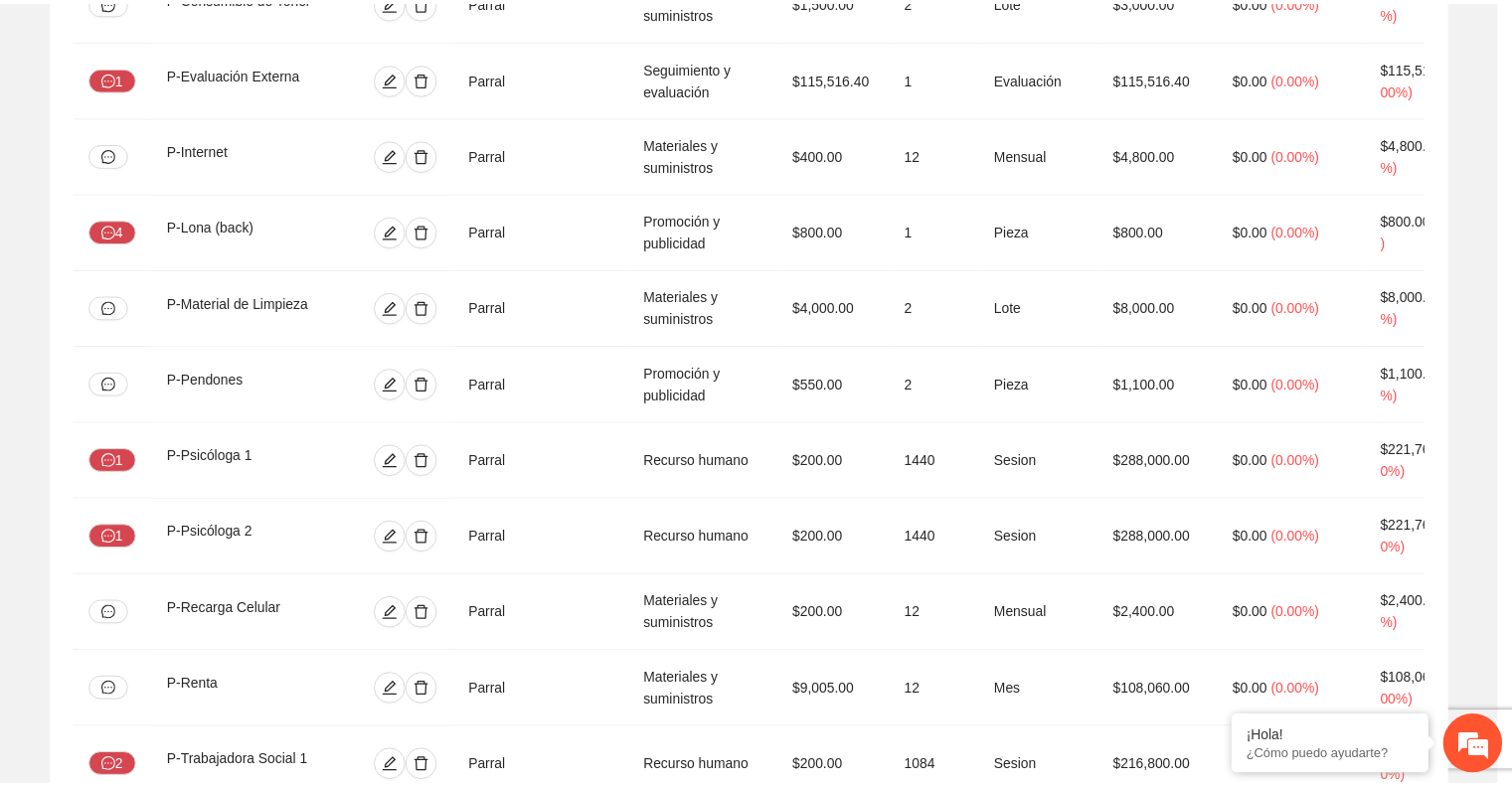 scroll, scrollTop: 0, scrollLeft: 0, axis: both 